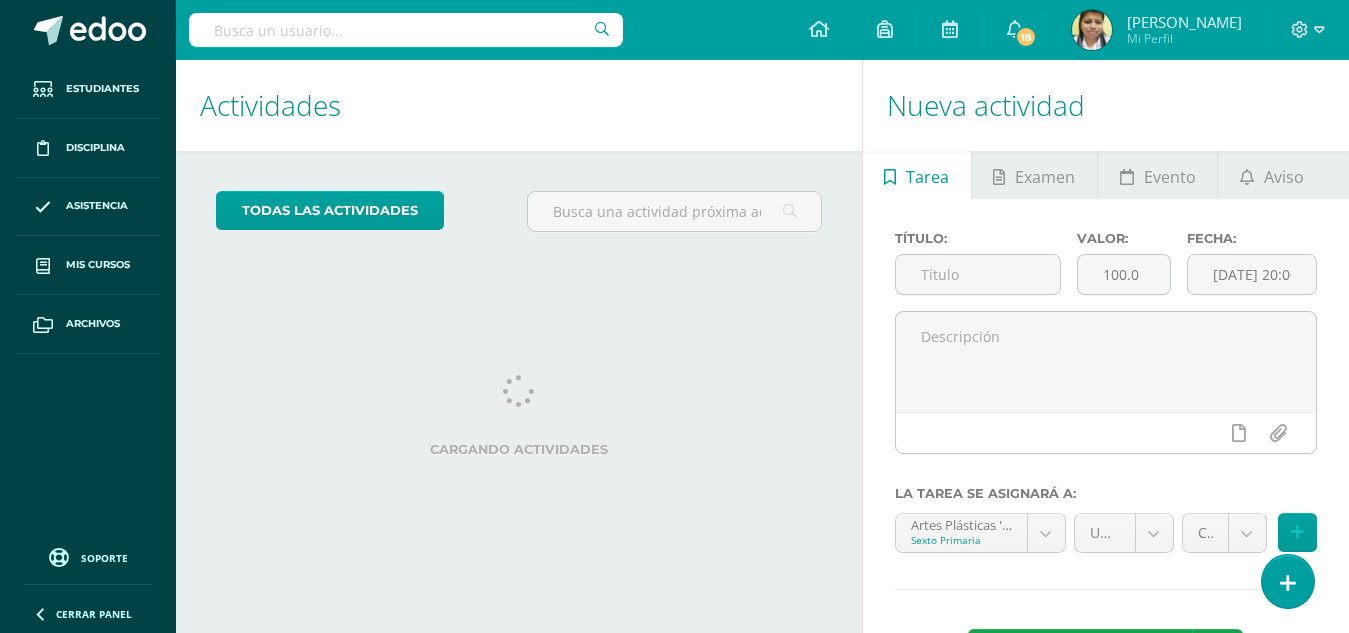 scroll, scrollTop: 0, scrollLeft: 0, axis: both 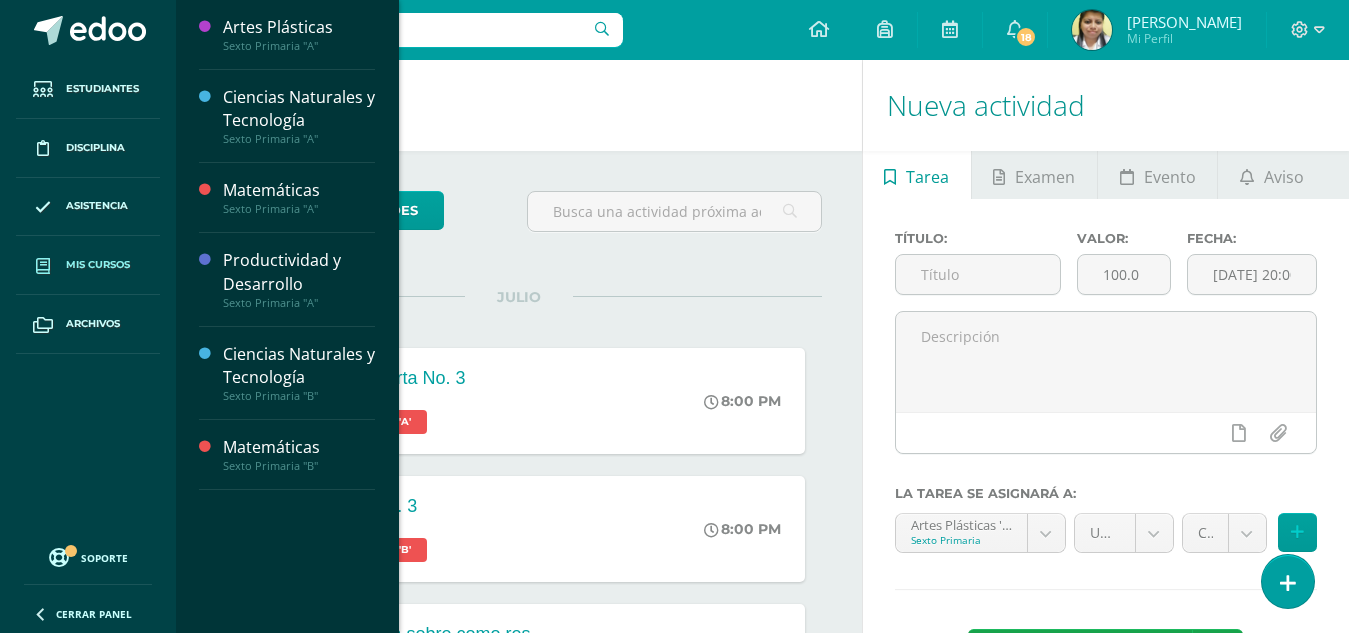click on "Mis cursos" at bounding box center [98, 265] 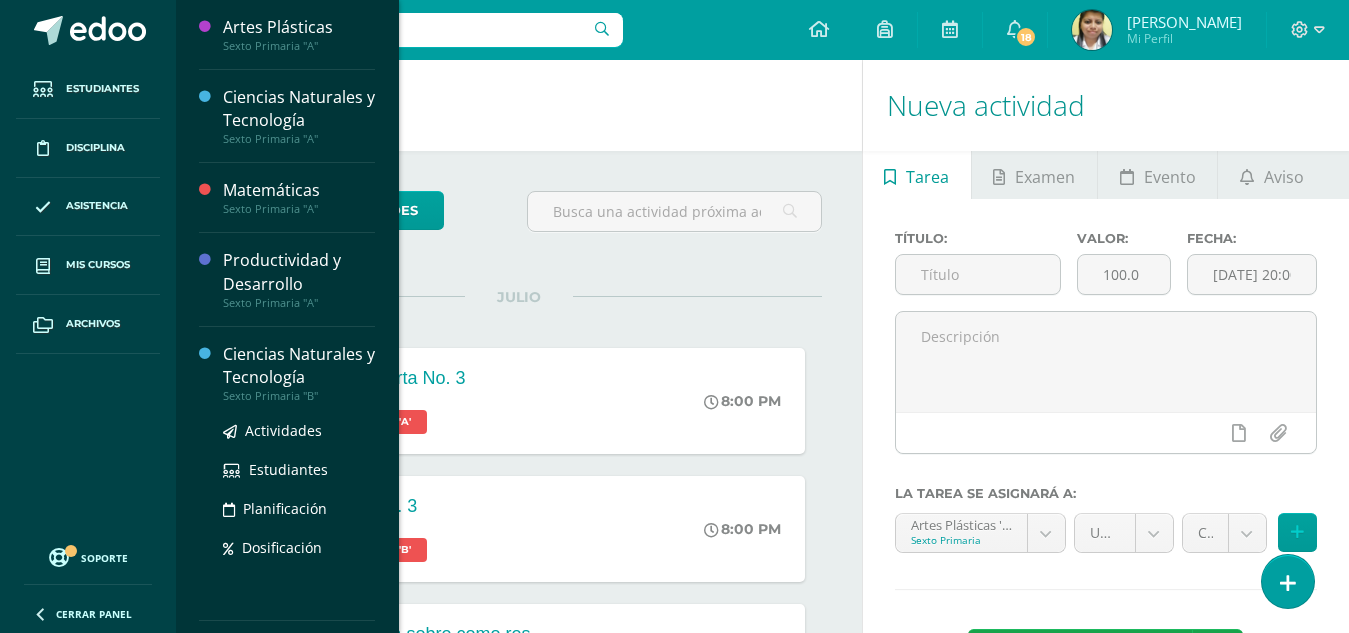 click on "Ciencias Naturales y Tecnología" at bounding box center (299, 366) 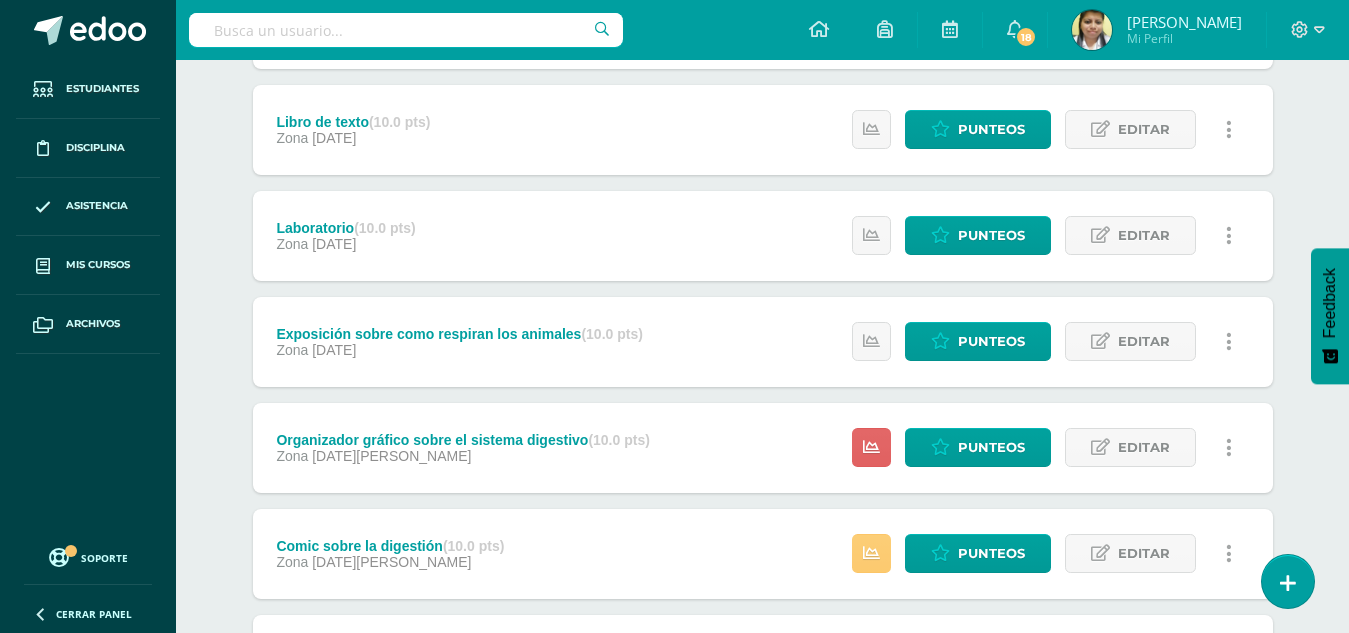 scroll, scrollTop: 600, scrollLeft: 0, axis: vertical 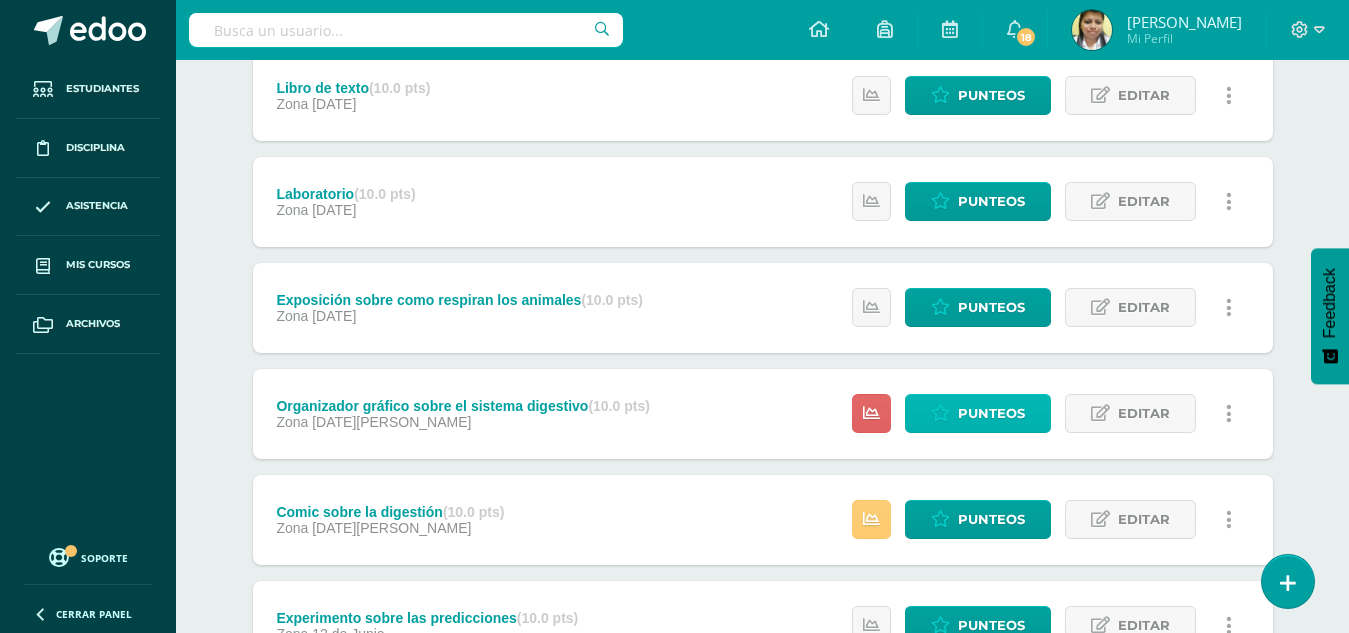 click on "Punteos" at bounding box center [991, 413] 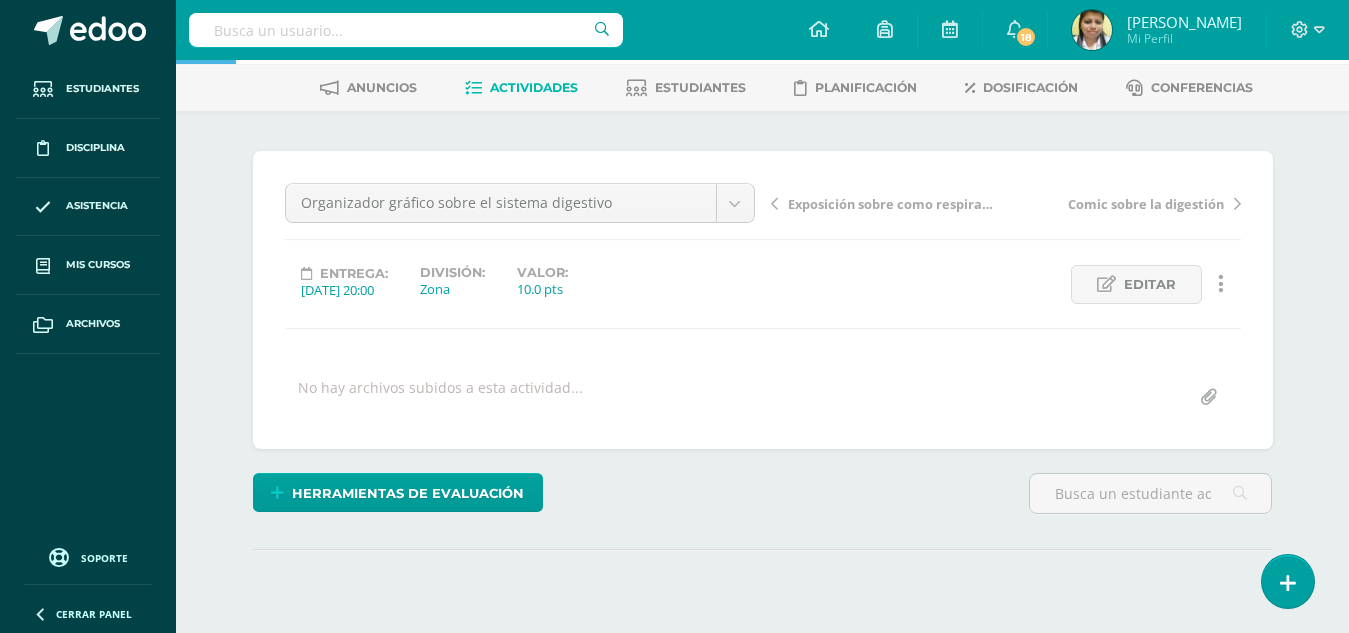 scroll, scrollTop: 279, scrollLeft: 0, axis: vertical 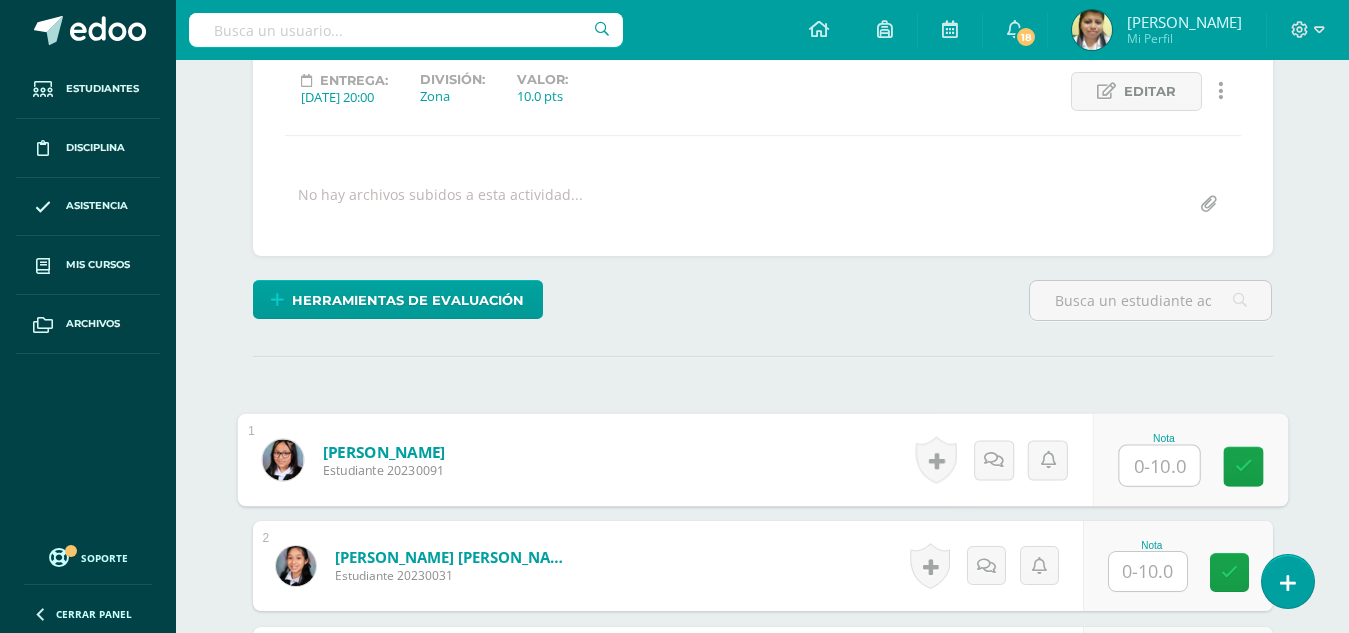 click at bounding box center (1159, 466) 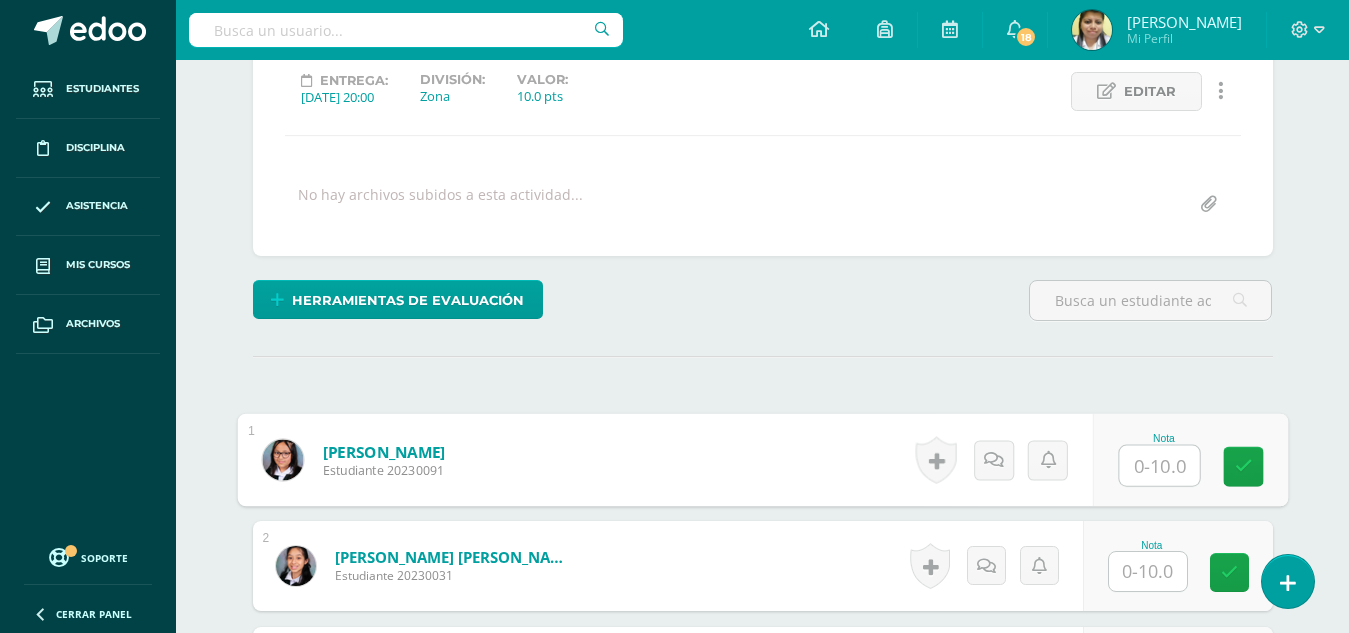 scroll, scrollTop: 281, scrollLeft: 0, axis: vertical 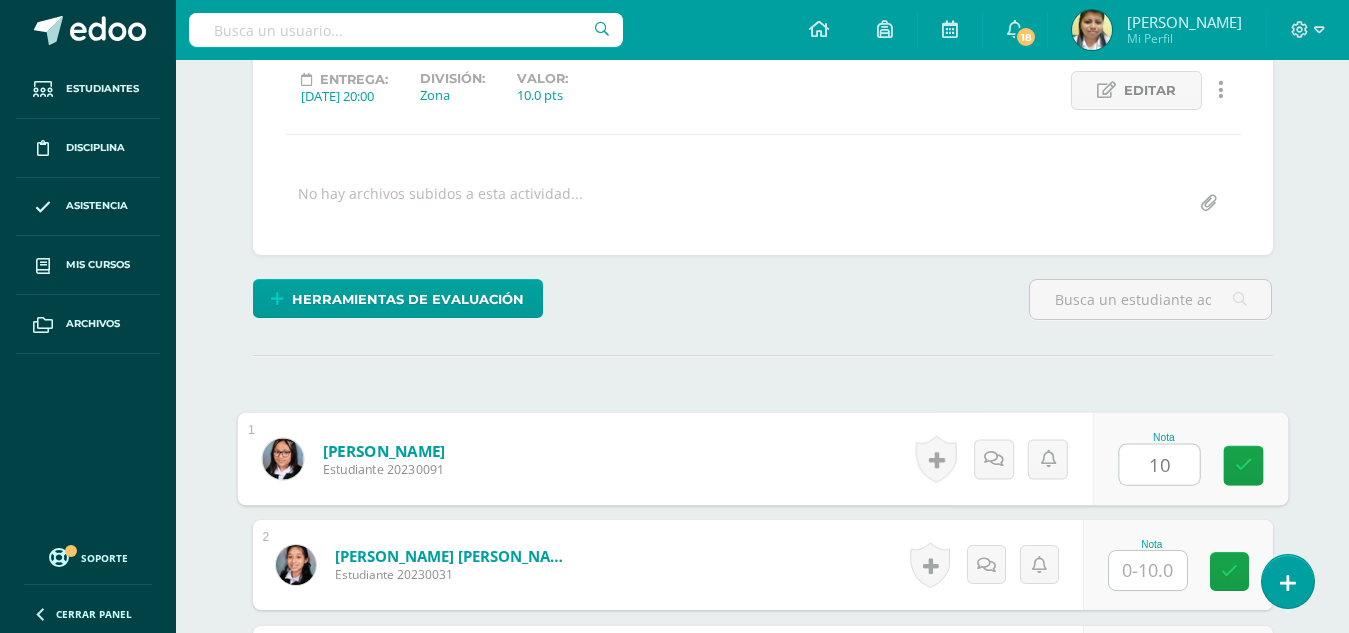 type on "10" 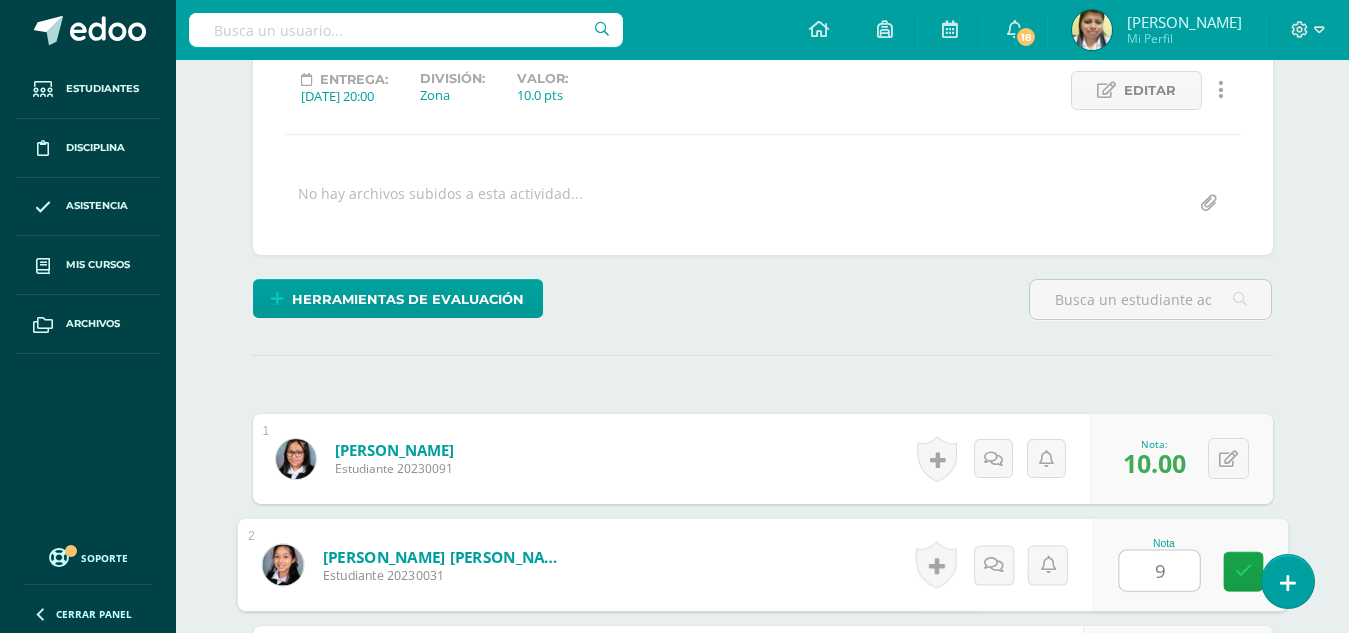 type on "9" 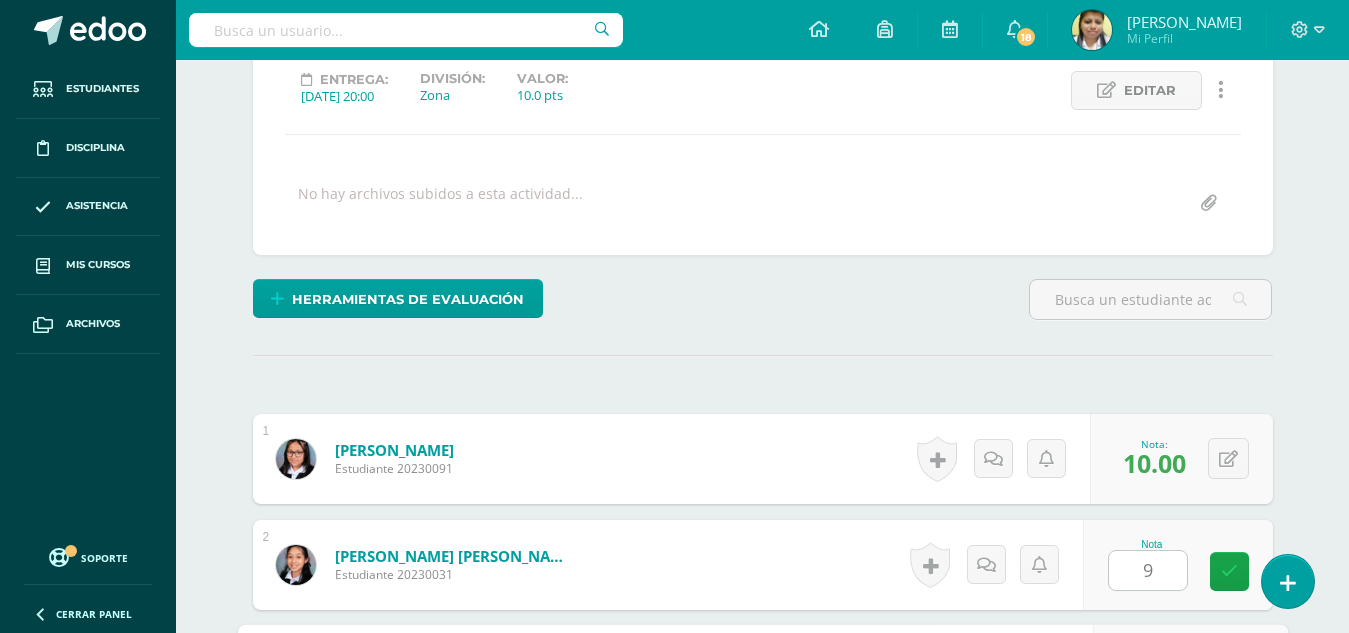 scroll, scrollTop: 640, scrollLeft: 0, axis: vertical 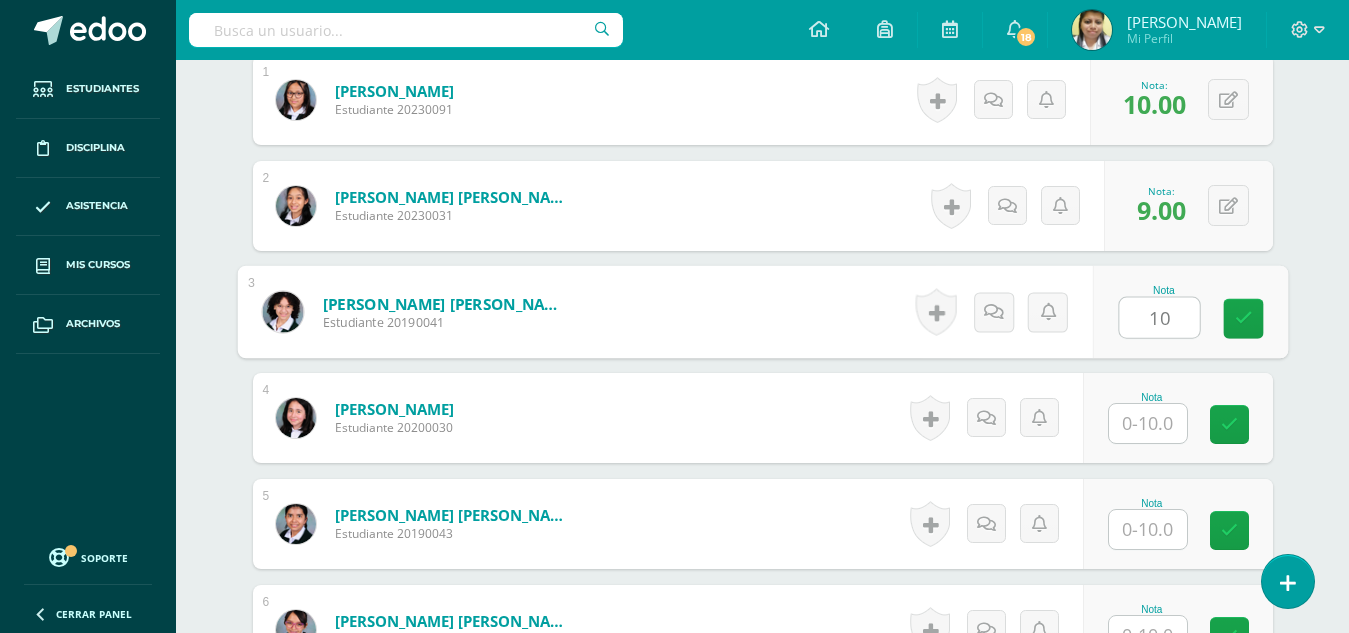 type on "10" 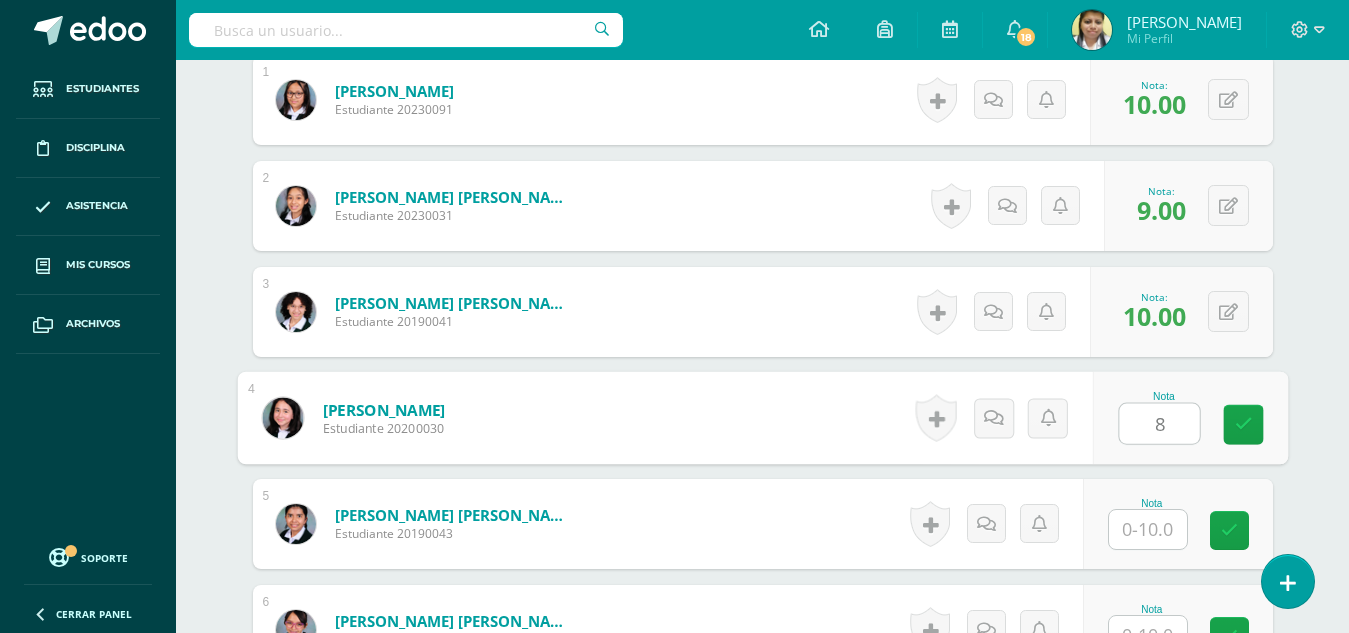 type on "8" 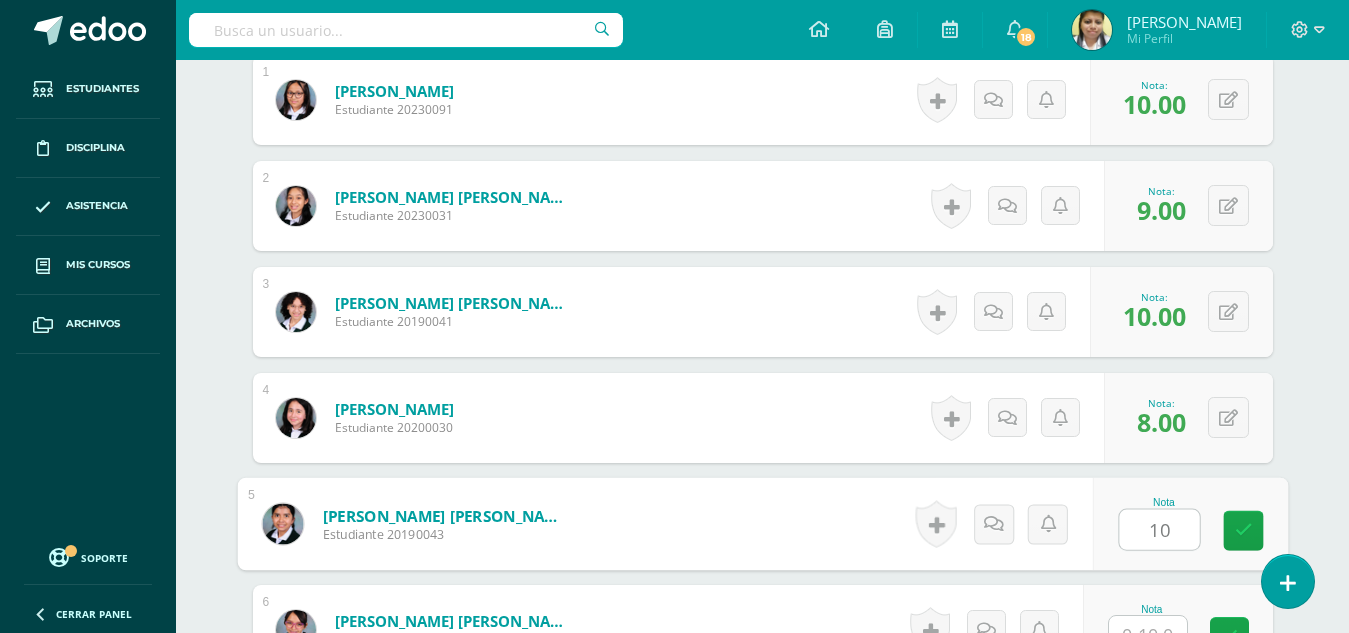 type on "10" 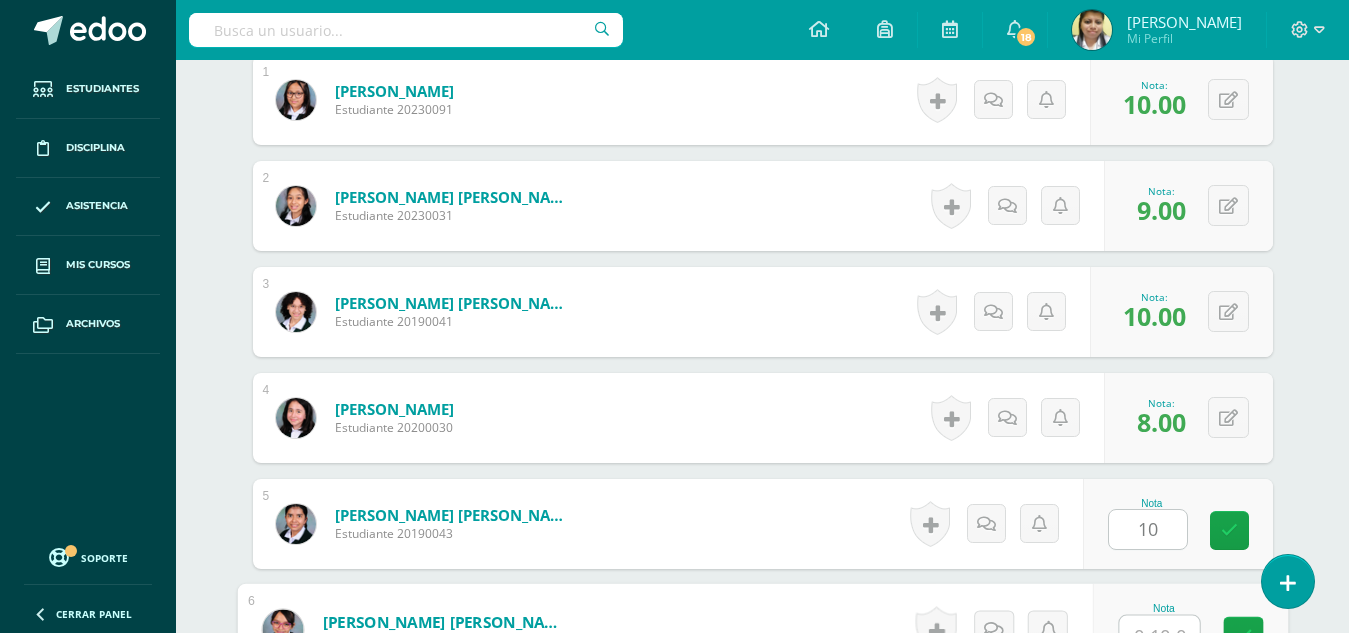 scroll, scrollTop: 661, scrollLeft: 0, axis: vertical 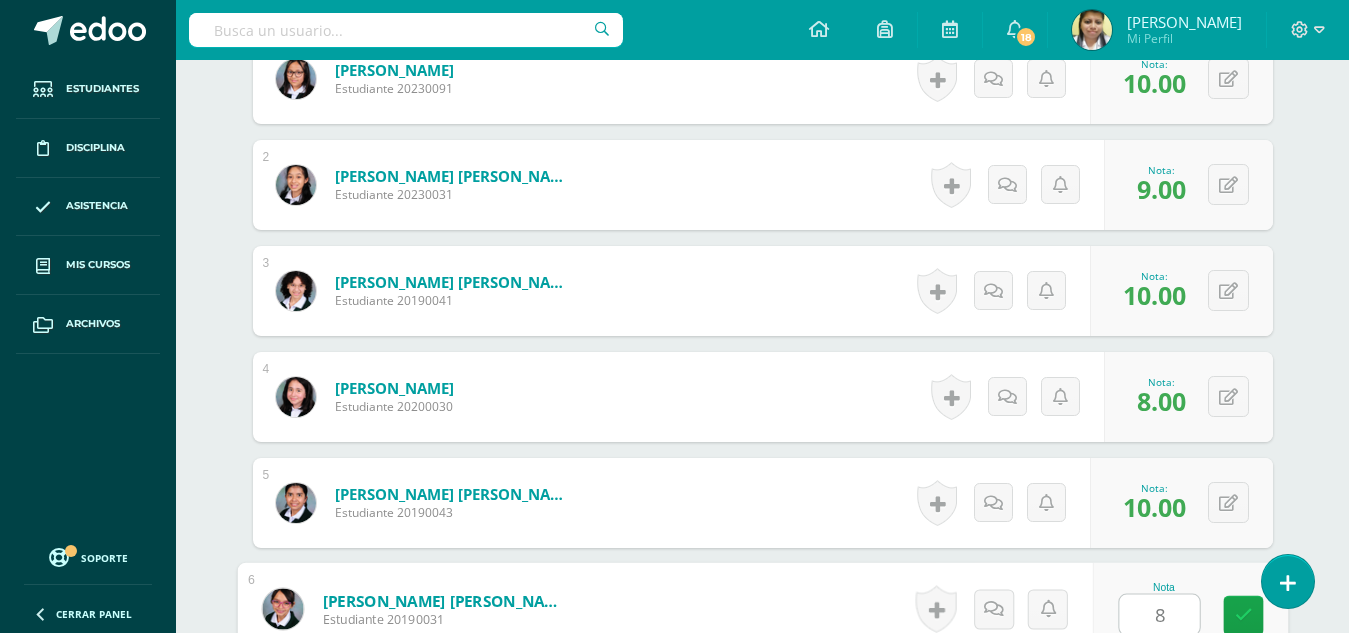 type on "8" 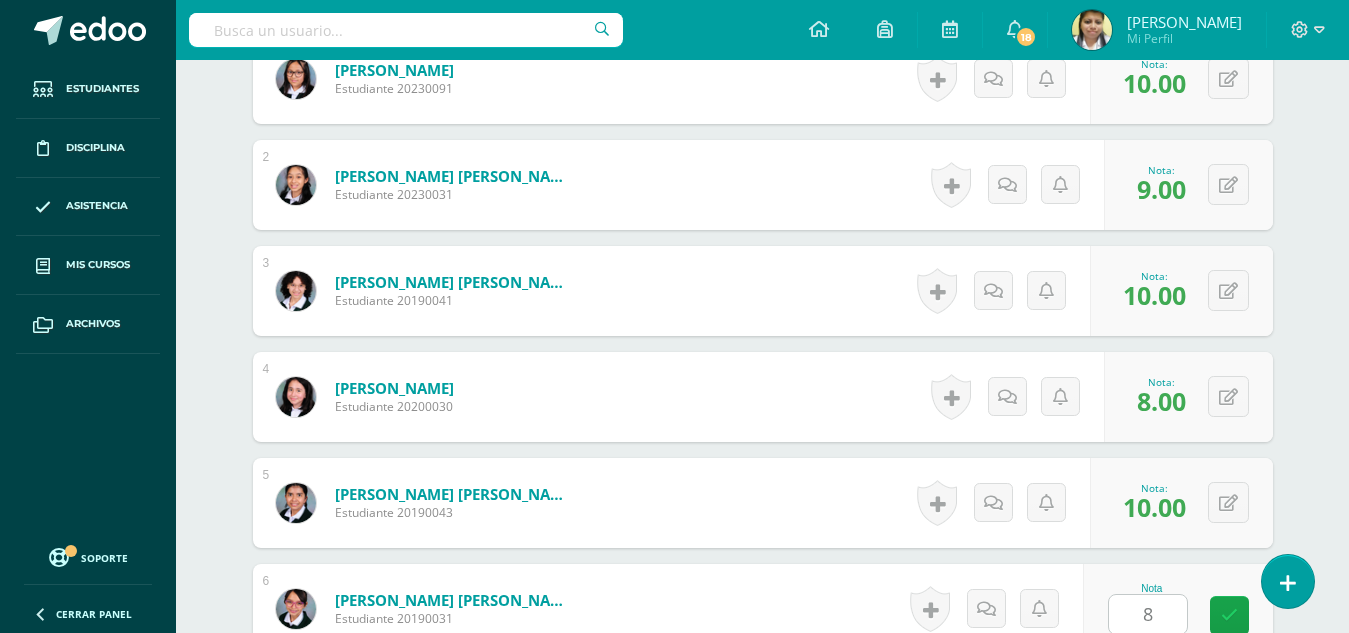 scroll, scrollTop: 1064, scrollLeft: 0, axis: vertical 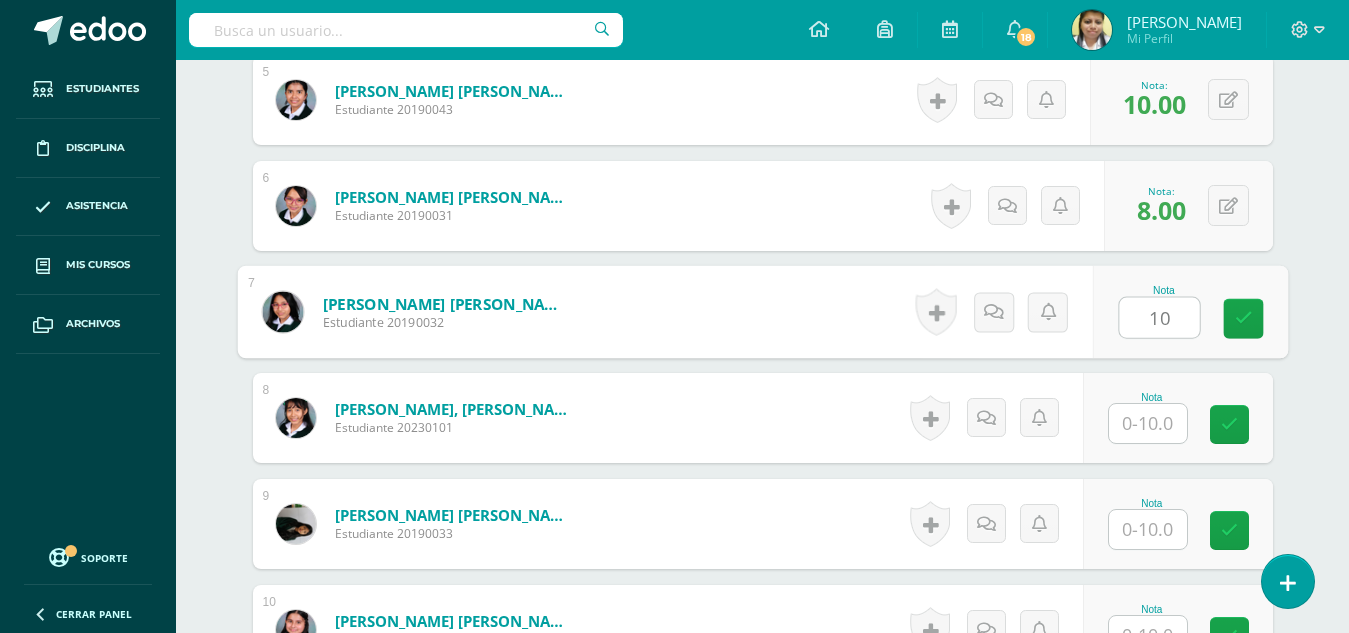 type on "10" 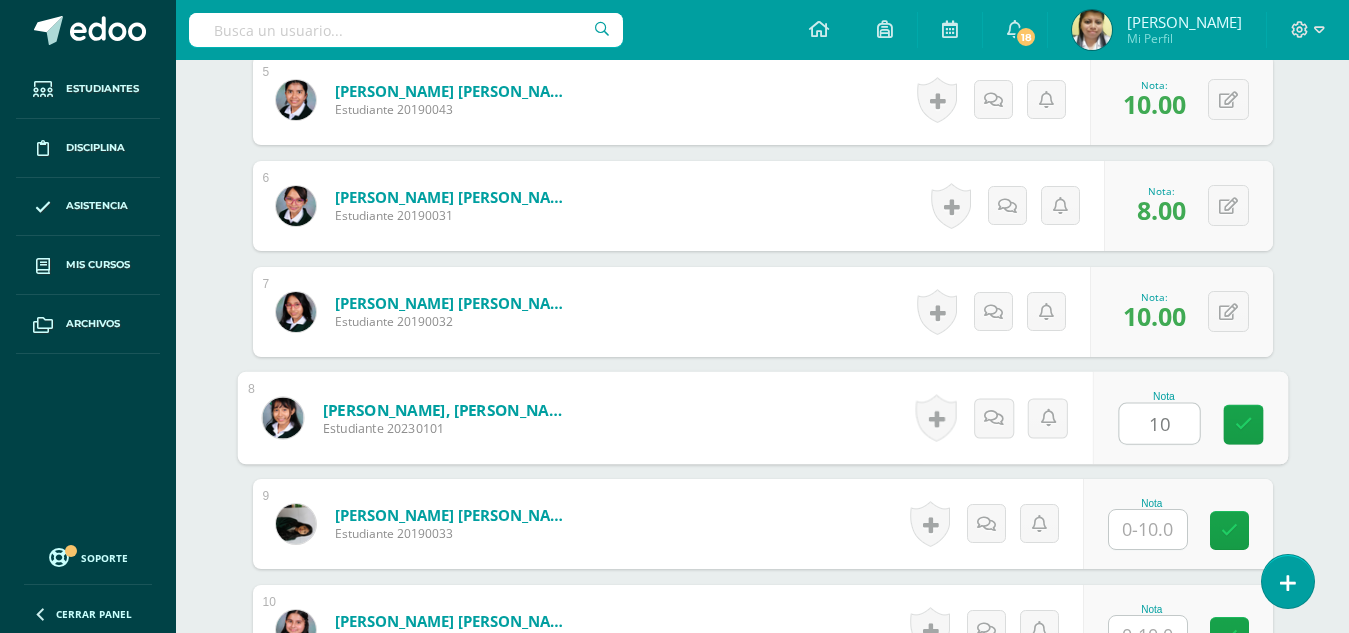type on "10" 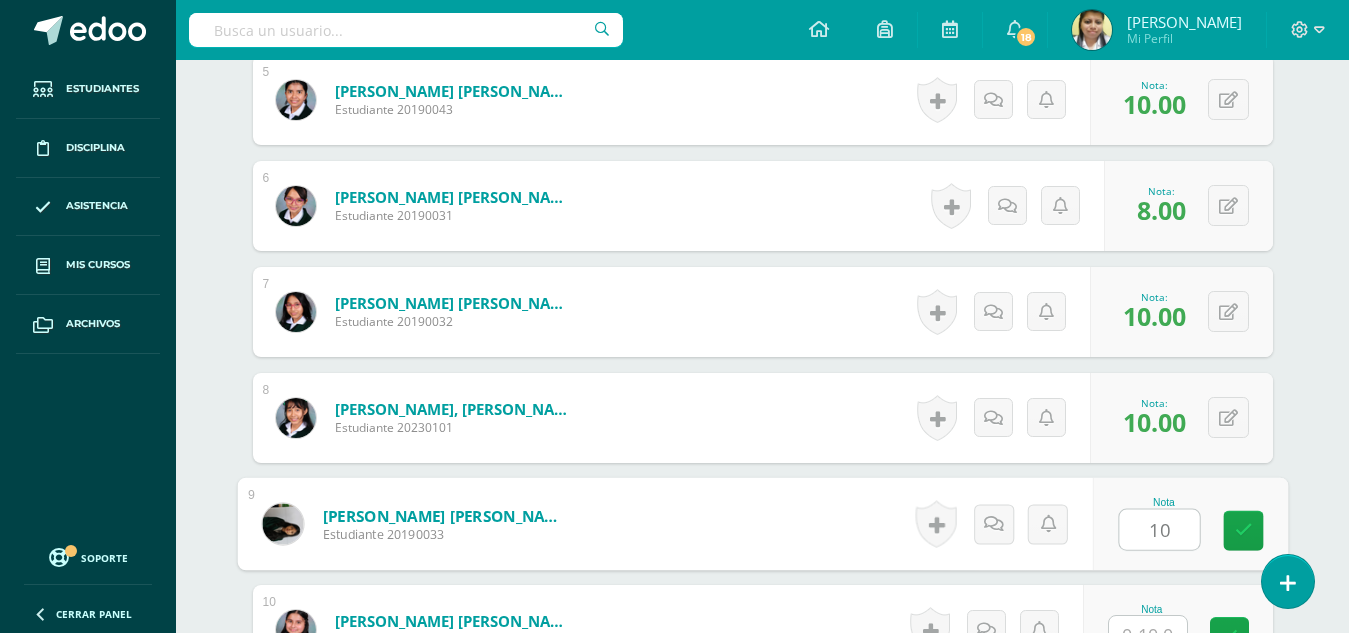 type on "10" 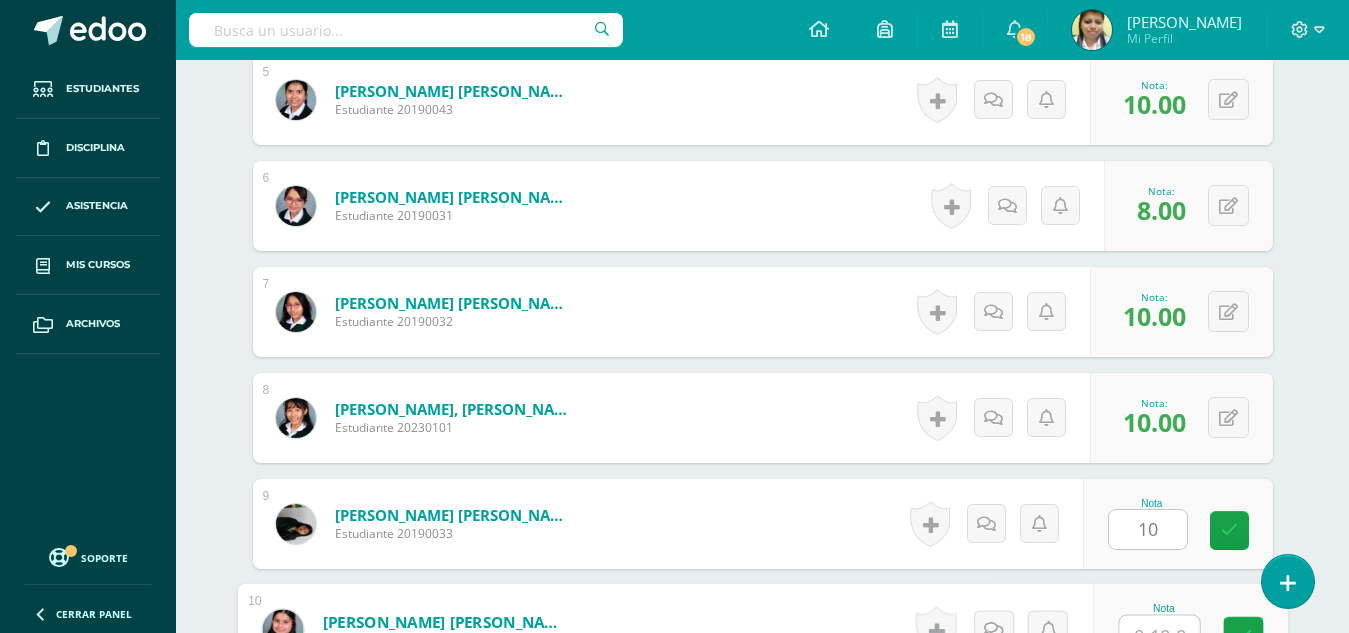 scroll, scrollTop: 1085, scrollLeft: 0, axis: vertical 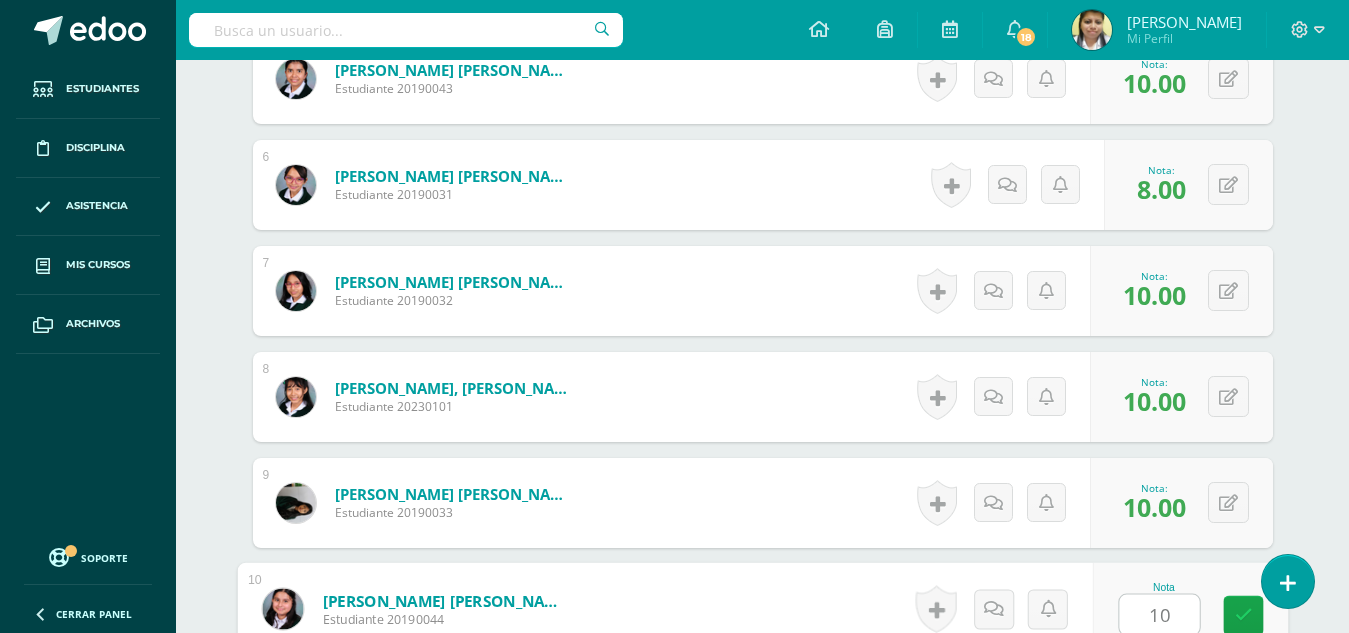 type on "10" 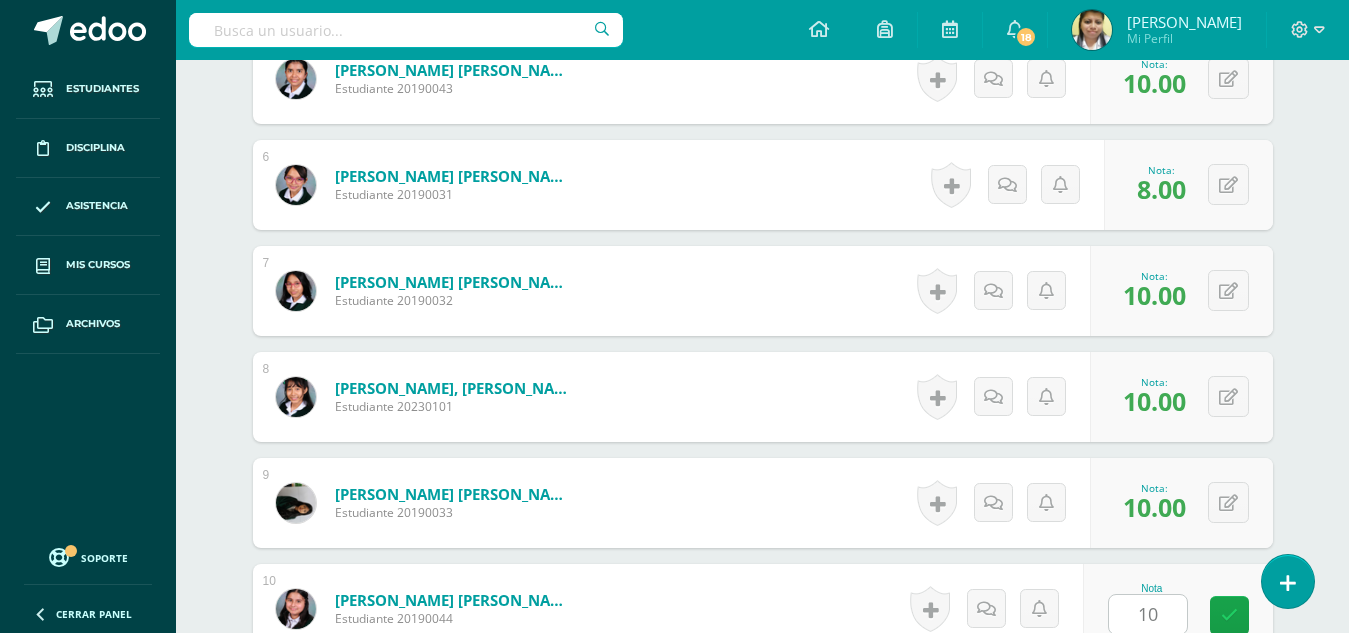 scroll, scrollTop: 1488, scrollLeft: 0, axis: vertical 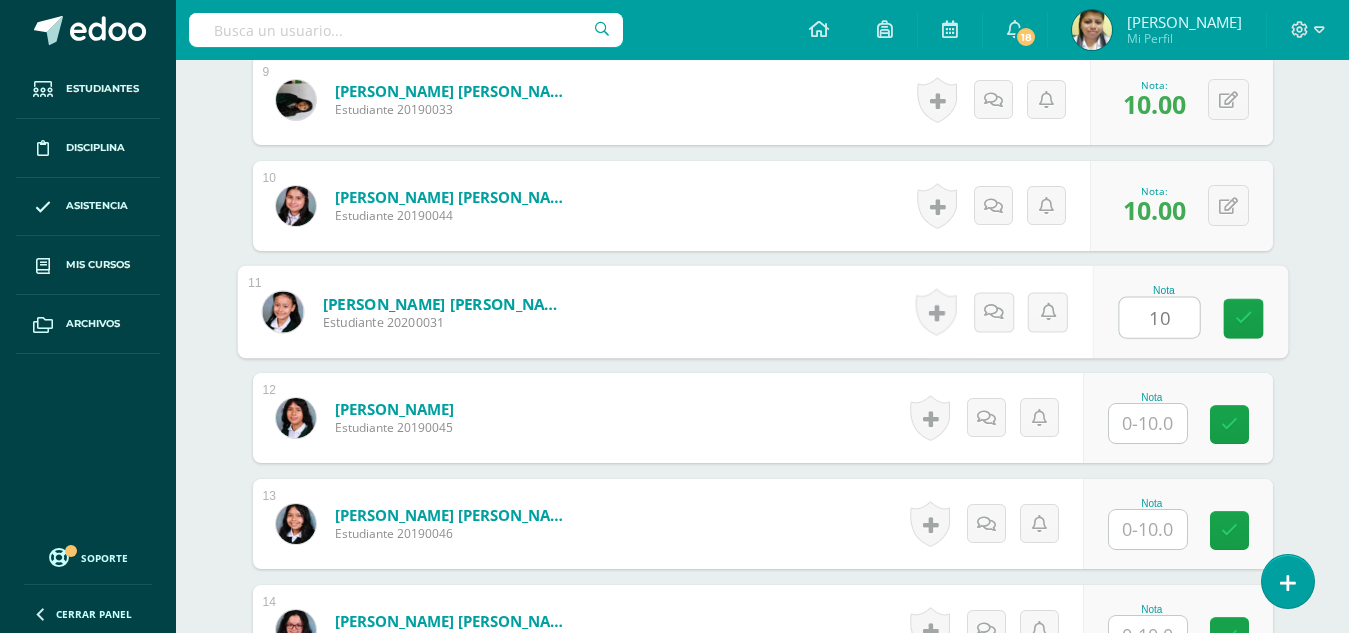 type on "10" 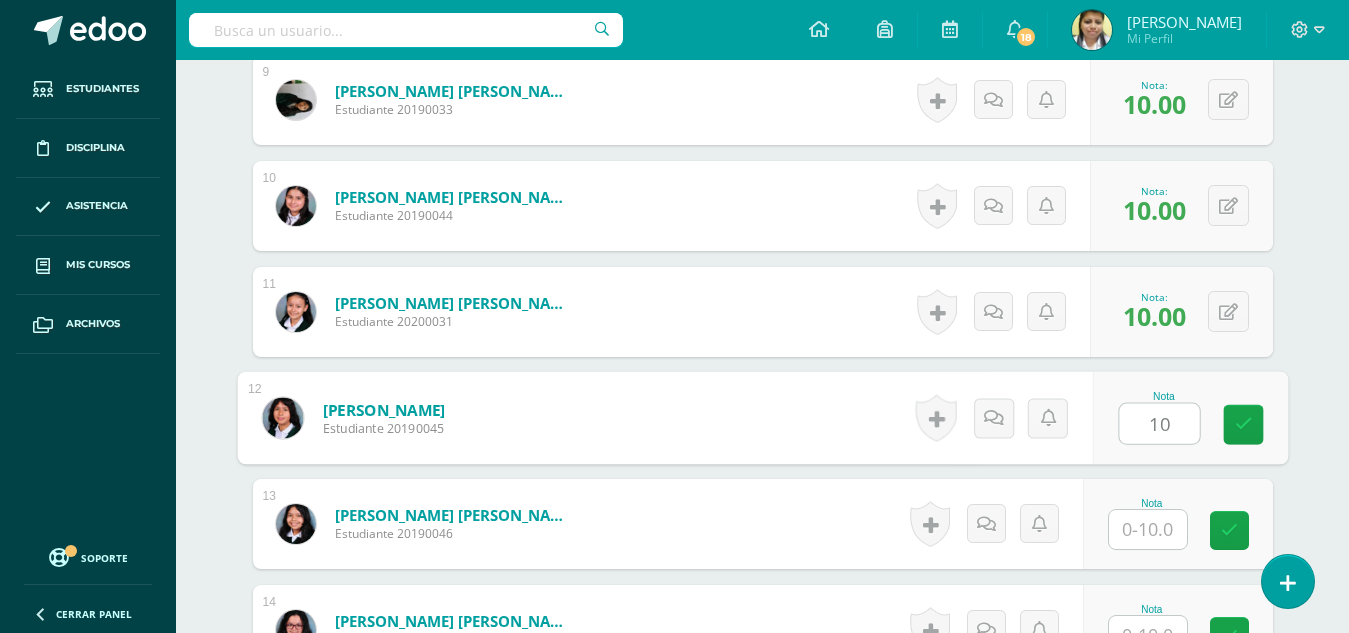 type on "10" 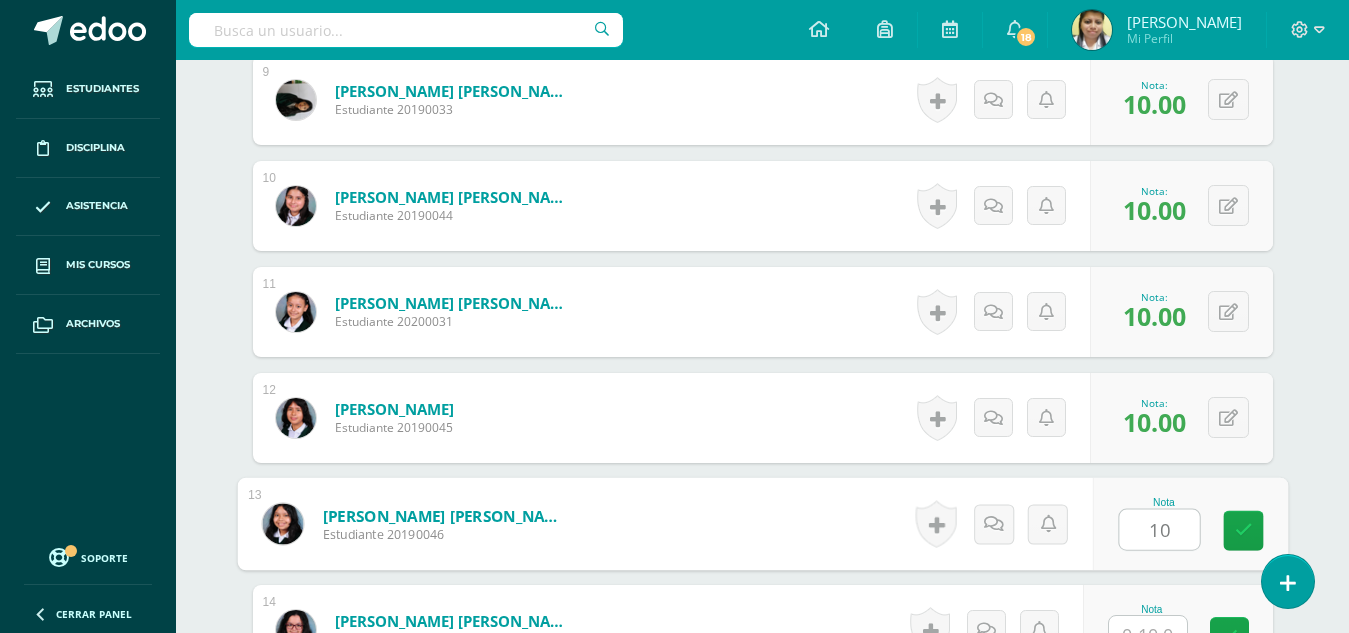 type on "10" 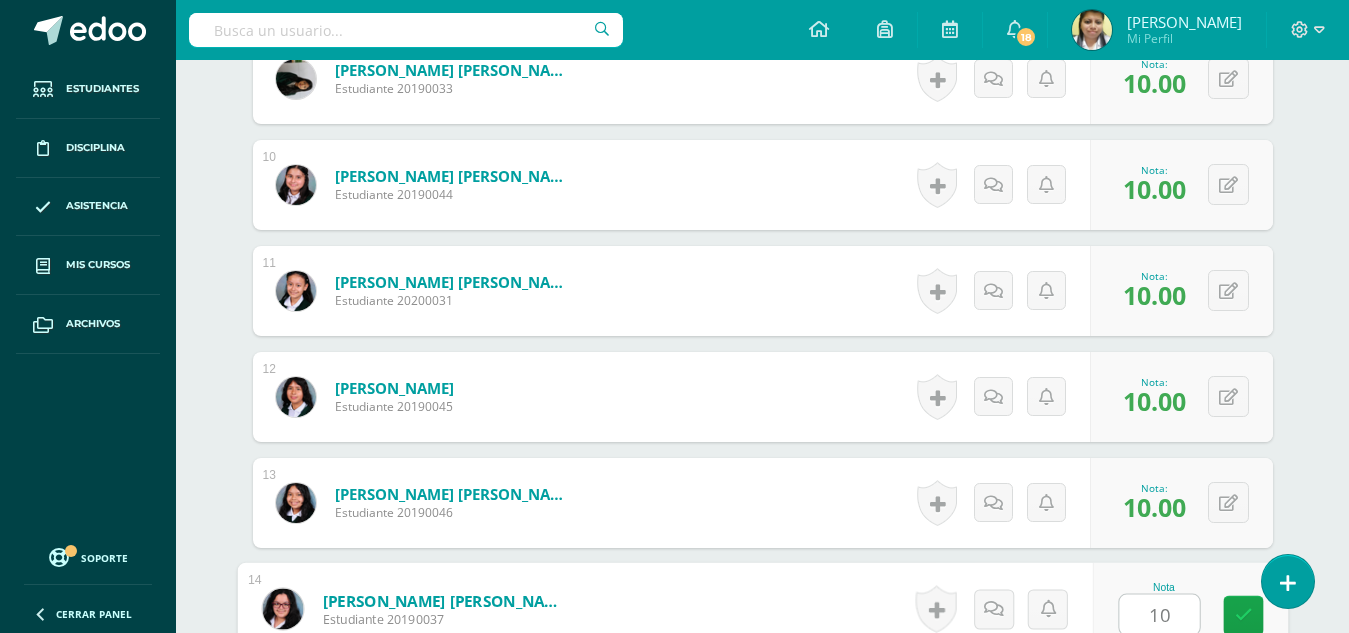 type on "10" 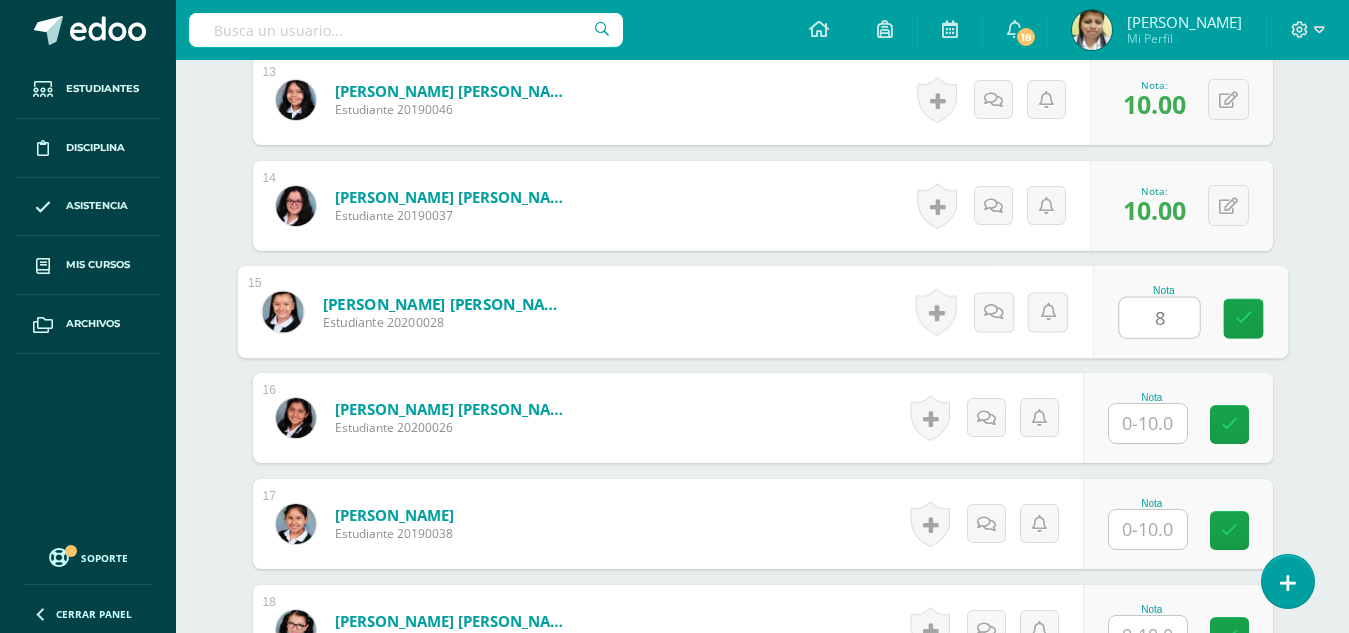 type on "8" 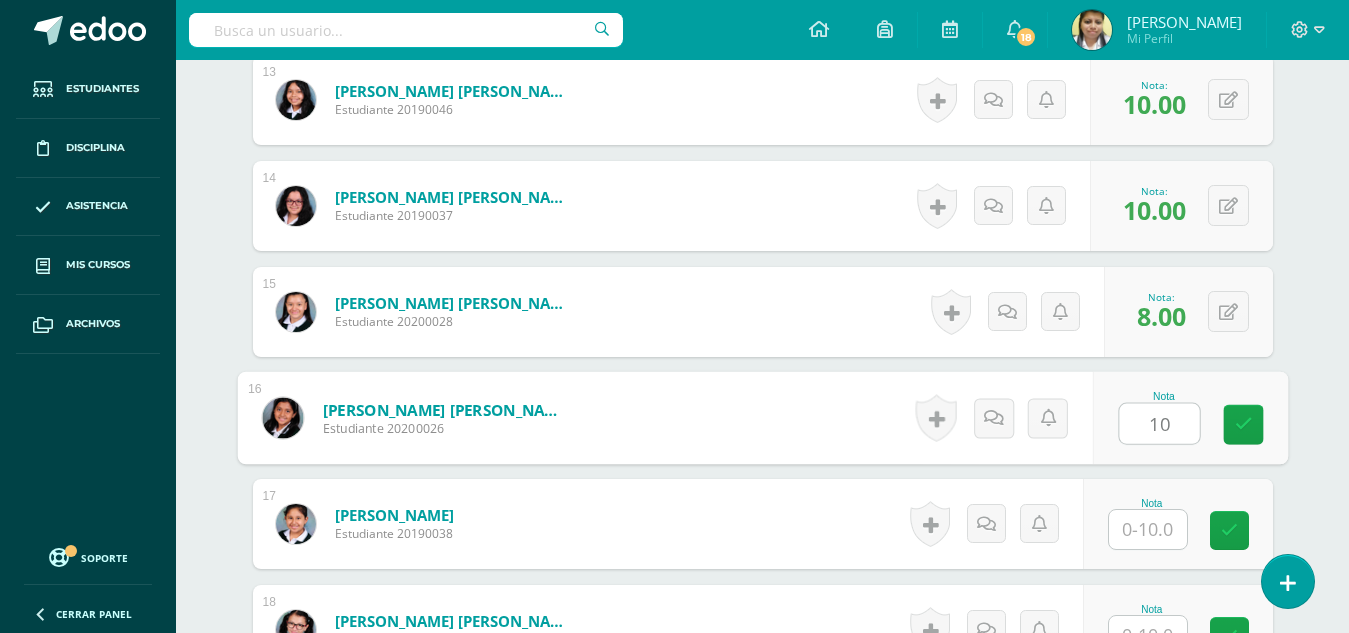 type on "10" 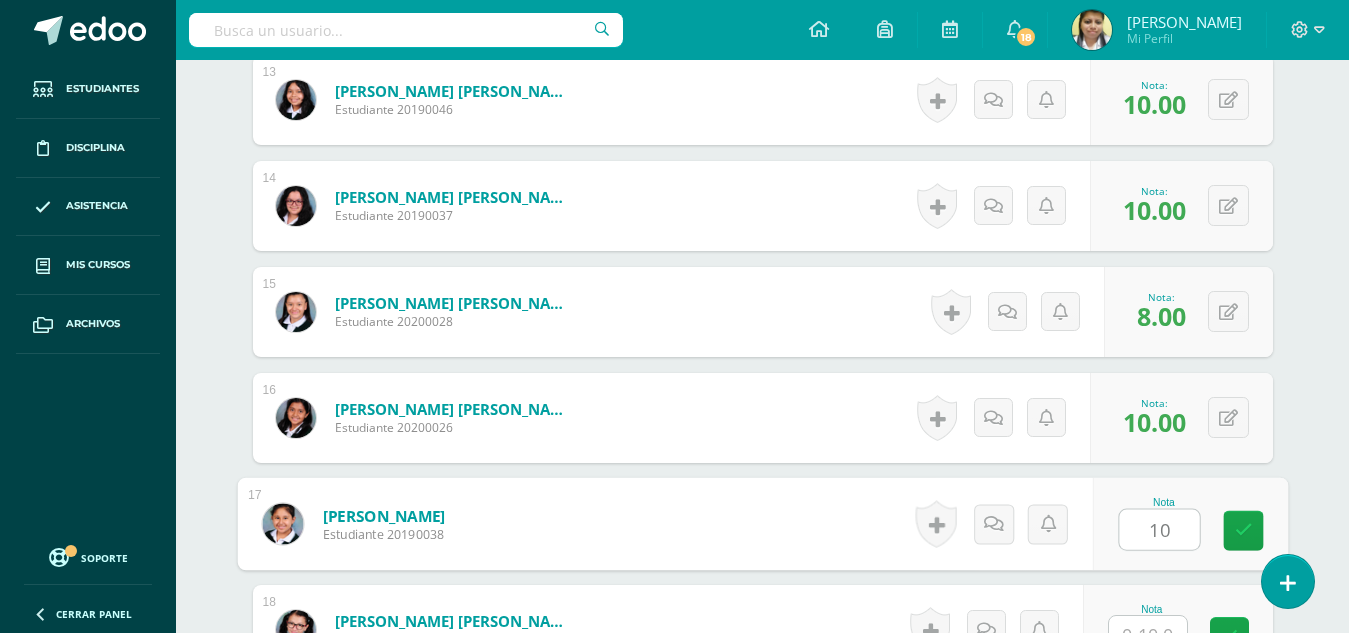 type on "10" 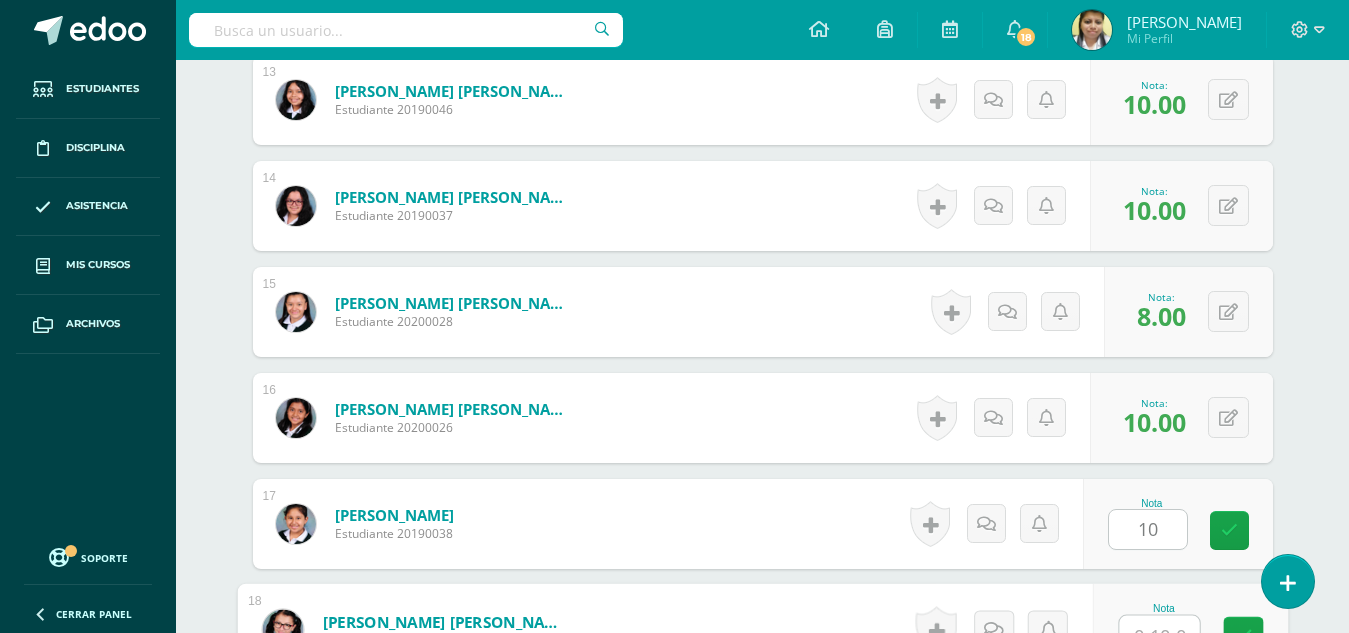 scroll, scrollTop: 1933, scrollLeft: 0, axis: vertical 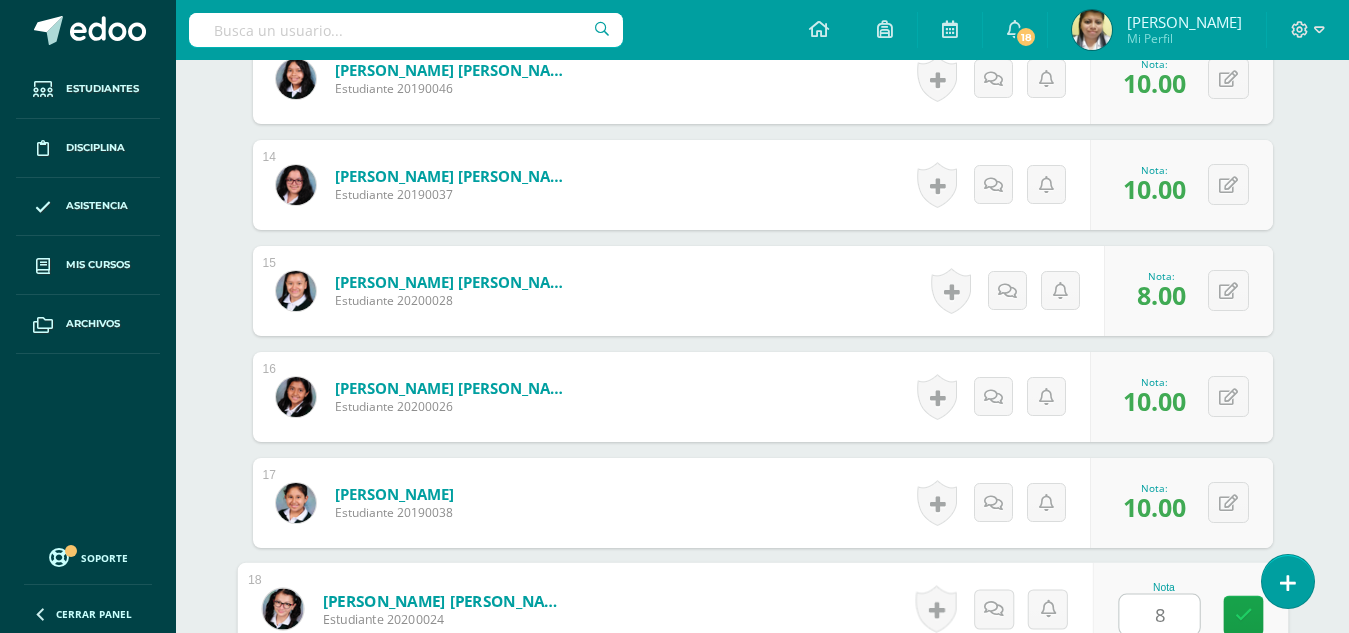 type on "8" 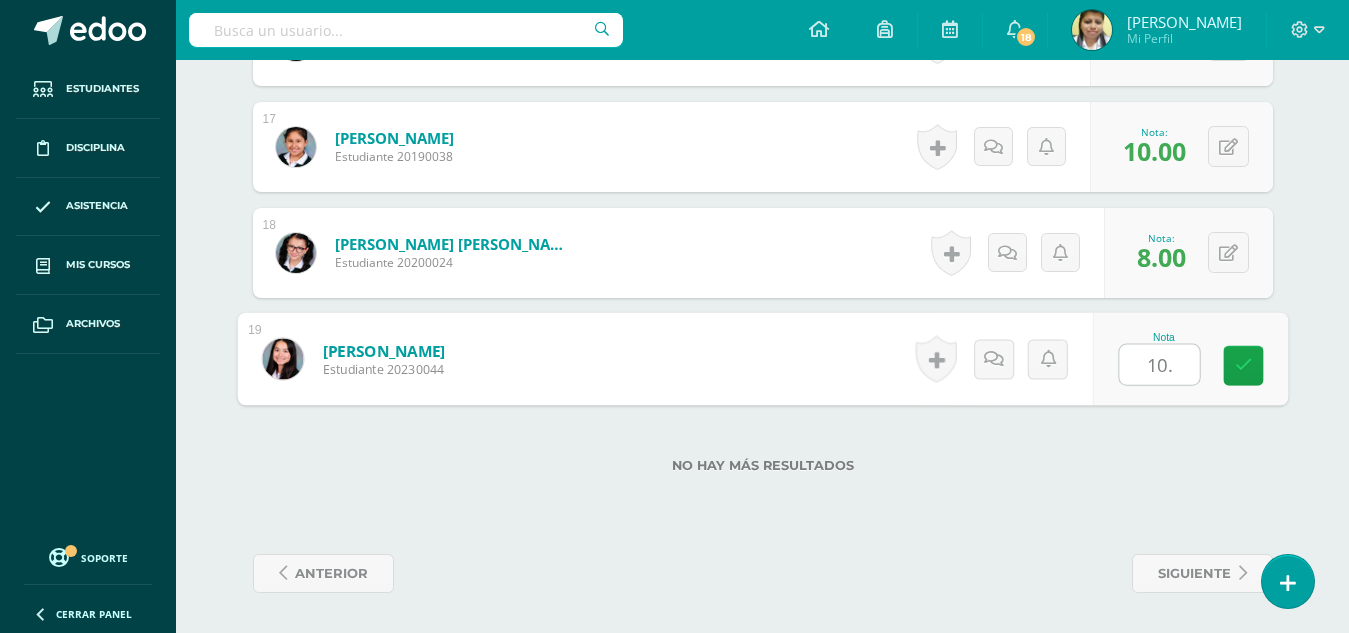 type on "10" 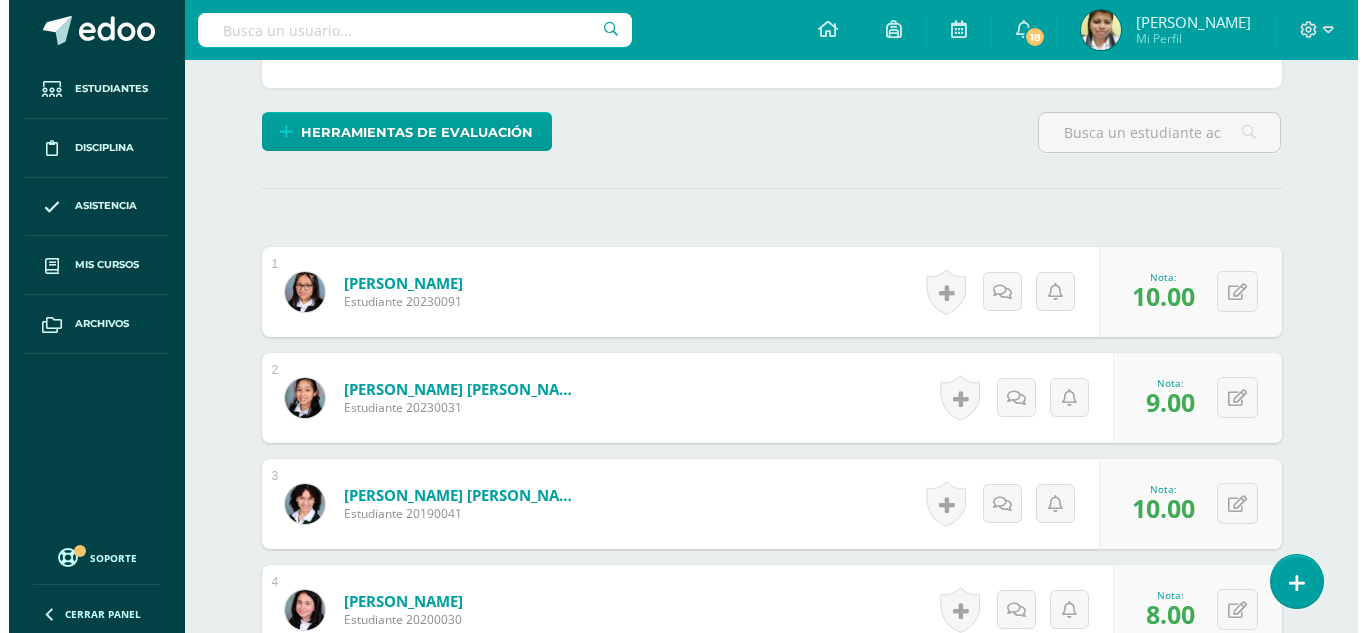 scroll, scrollTop: 289, scrollLeft: 0, axis: vertical 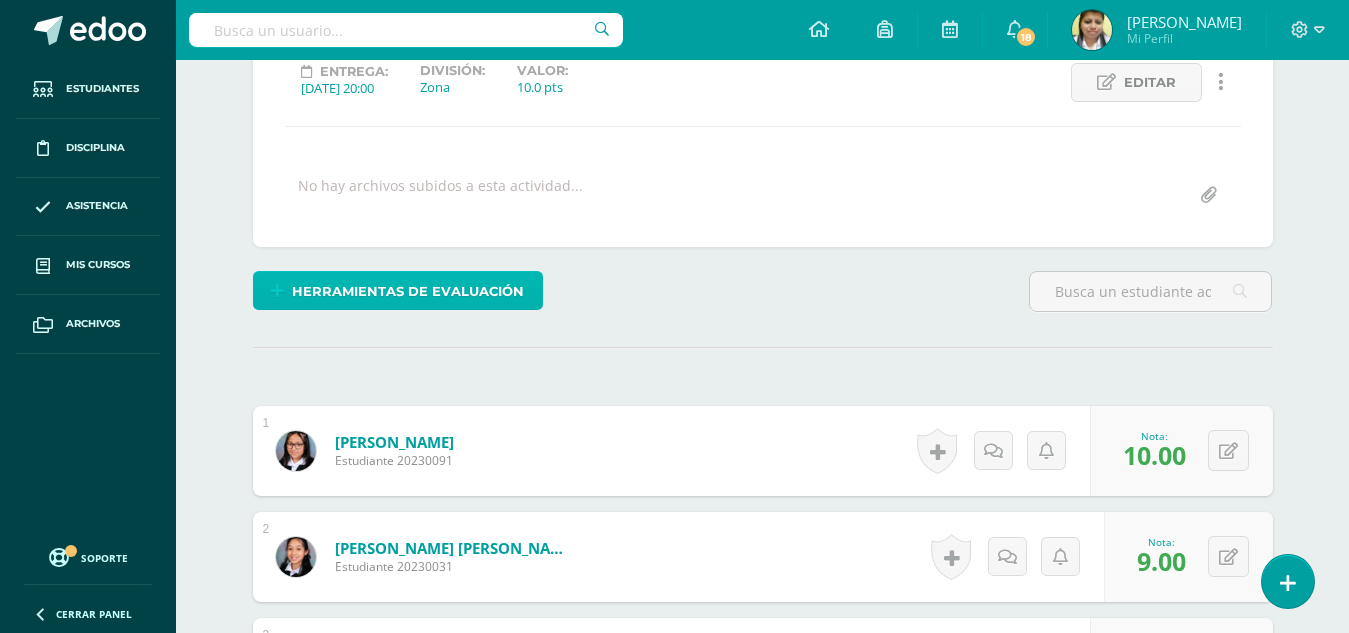 click on "Herramientas de evaluación" at bounding box center (408, 291) 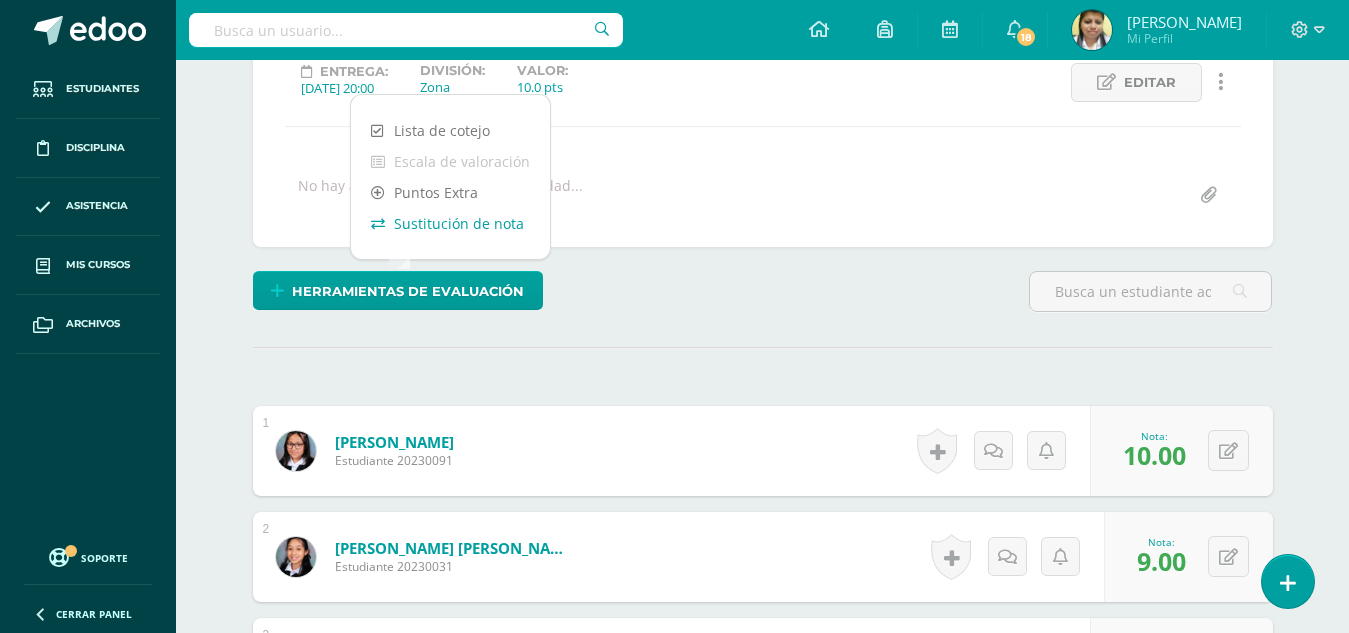 click on "Sustitución de nota" at bounding box center (450, 223) 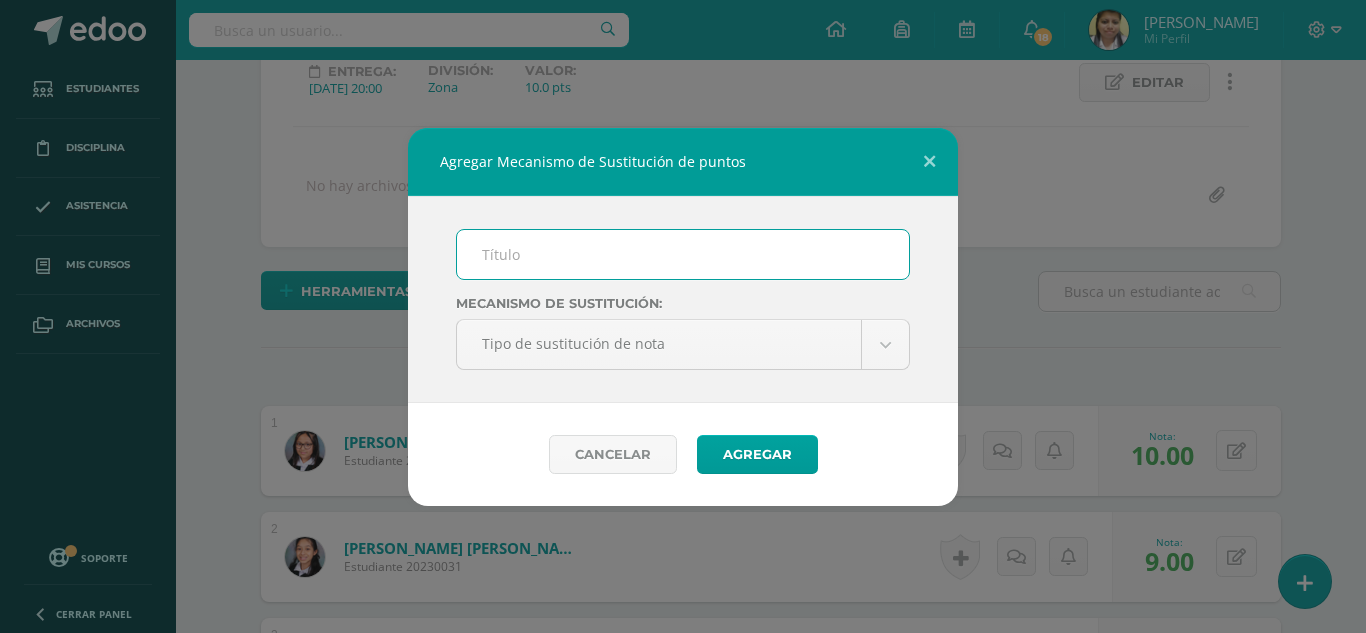 click on "Mecanismo de sustitución:     Tipo de sustitución de nota                             Tipo de sustitución de nota Promedio Sustitución Máximo" at bounding box center [683, 299] 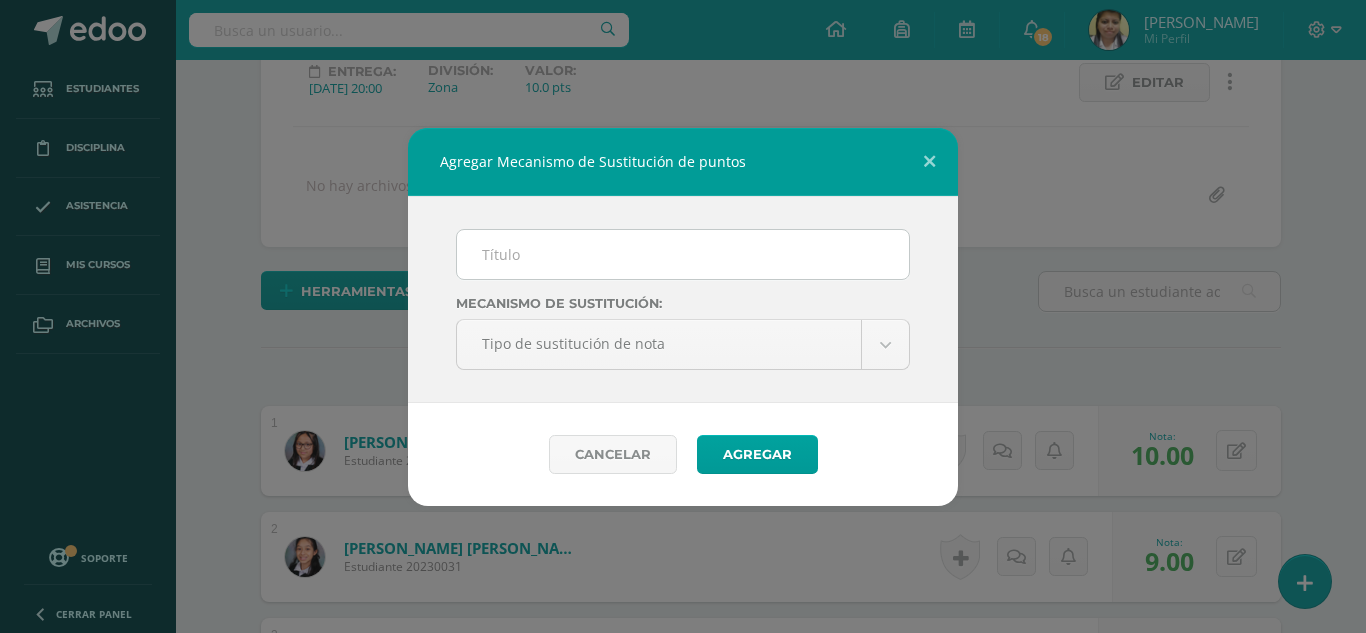 click at bounding box center [683, 254] 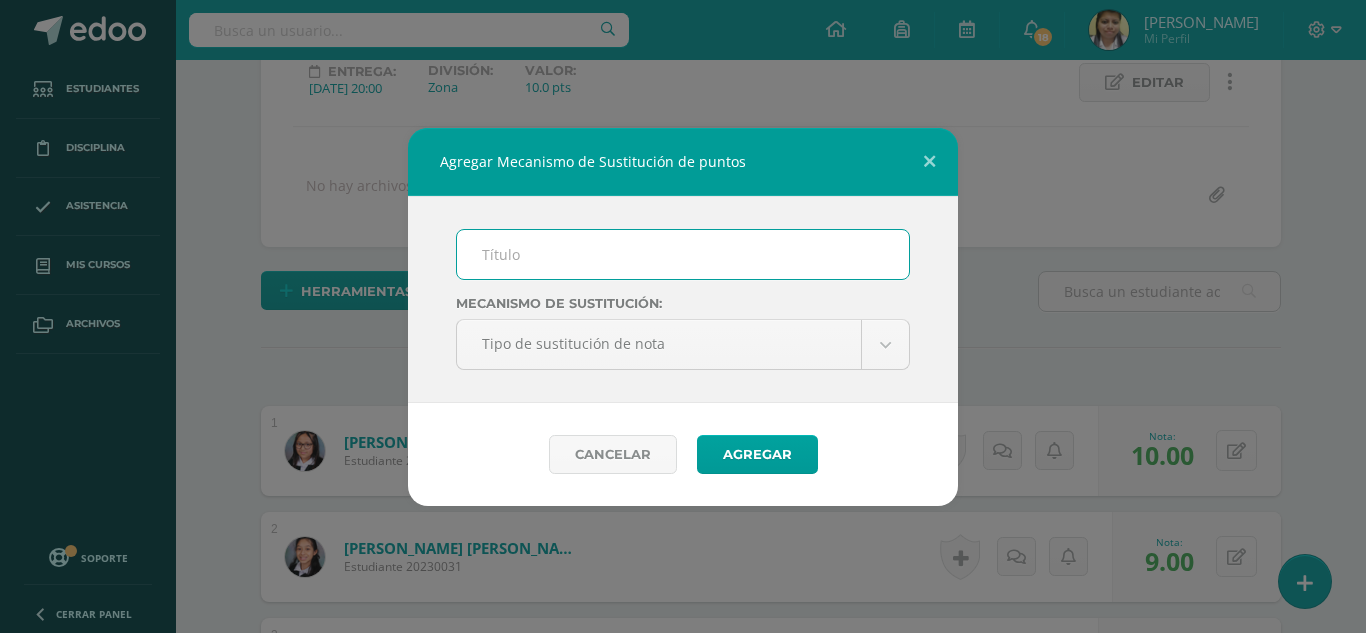 type on "Proceso de mejoramiento" 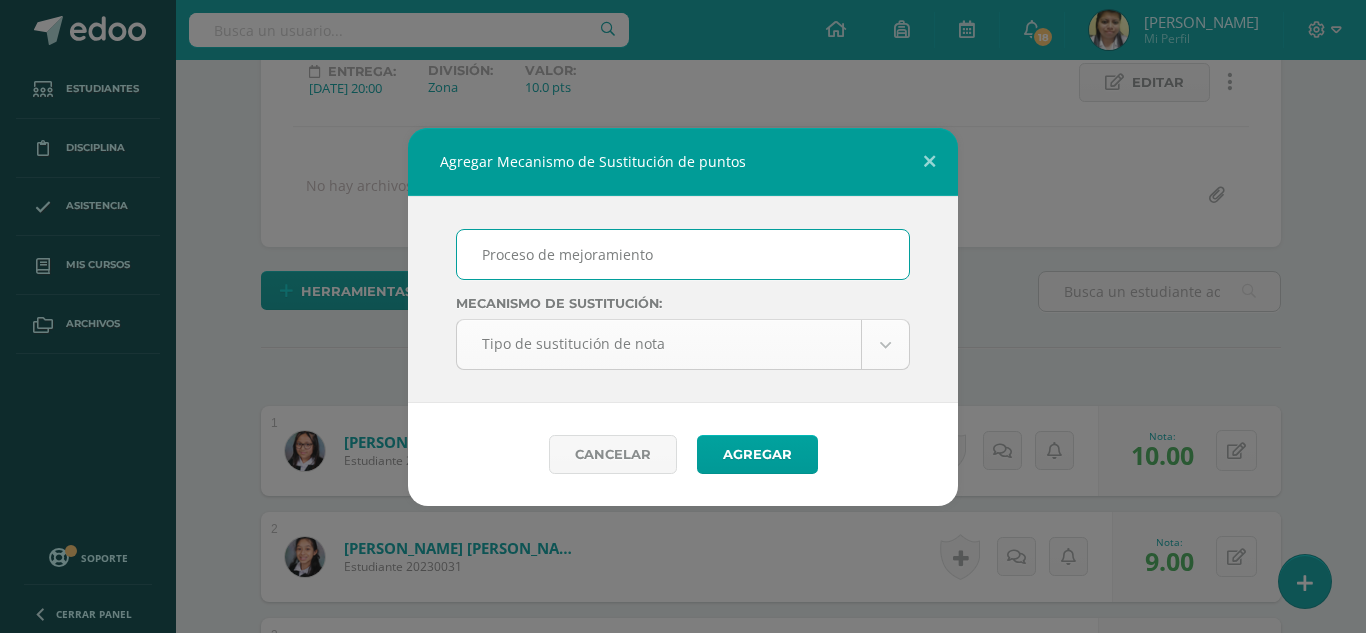 click on "Agregar Mecanismo de Sustitución de puntos
Proceso de mejoramiento Mecanismo de sustitución:     Tipo de sustitución de nota                             Tipo de sustitución de nota Promedio Sustitución Máximo Cancelar Agregar Loading... Estudiantes Disciplina Asistencia Mis cursos Archivos Soporte
Centro de ayuda
Últimas actualizaciones
10+ Cerrar panel
Artes Plásticas
Sexto
Primaria
"A"
Actividades Estudiantes Planificación Dosificación
Ciencias Naturales y Tecnología
Sexto
Primaria
"A"
Actividades Estudiantes Planificación Dosificación
Matemáticas
18 1" at bounding box center (683, 1172) 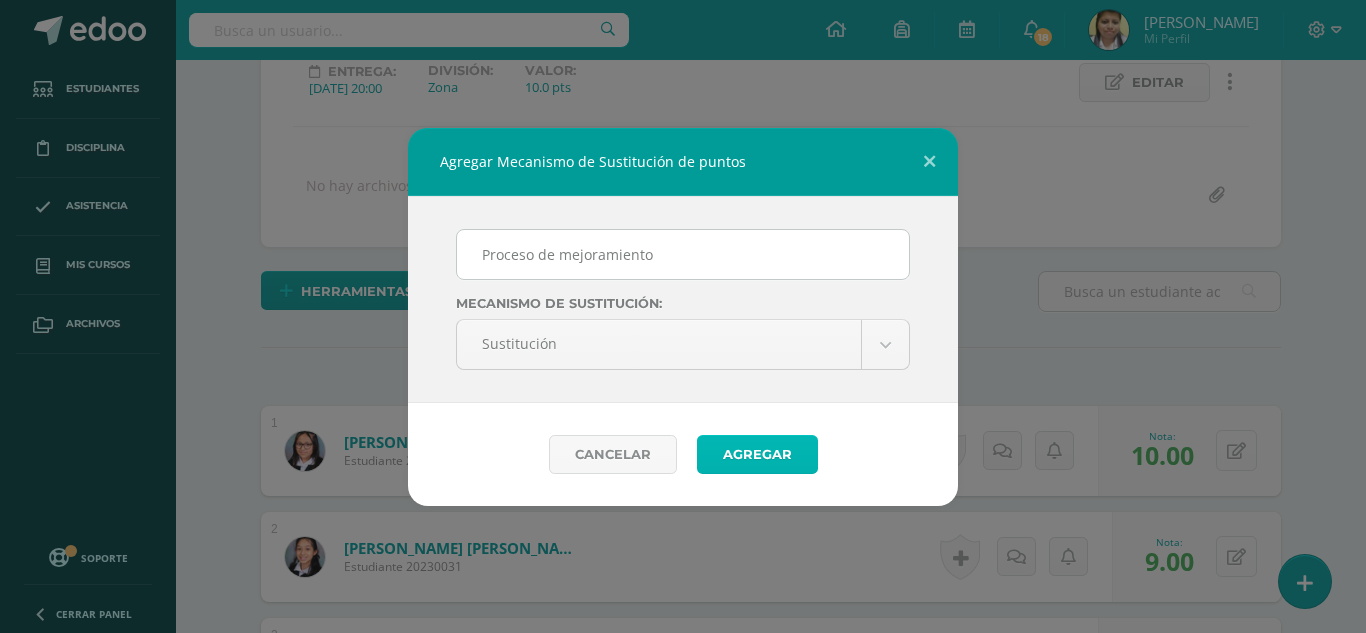 click on "Agregar" at bounding box center [757, 454] 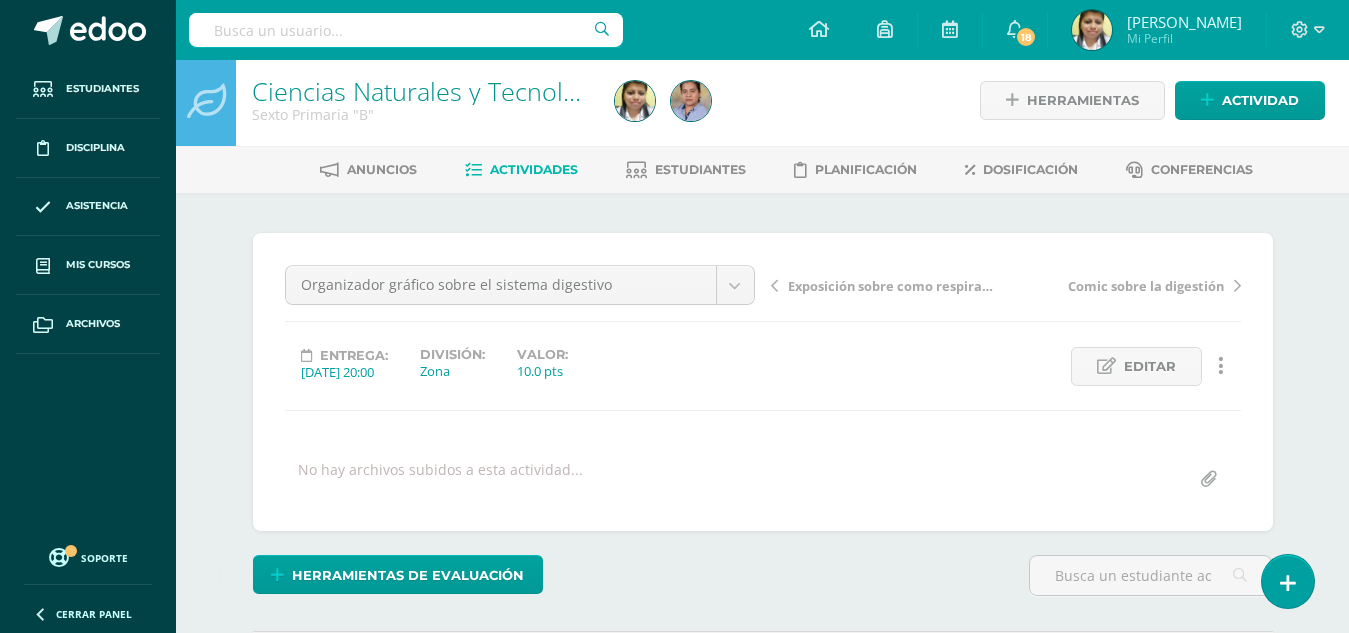 scroll, scrollTop: 0, scrollLeft: 0, axis: both 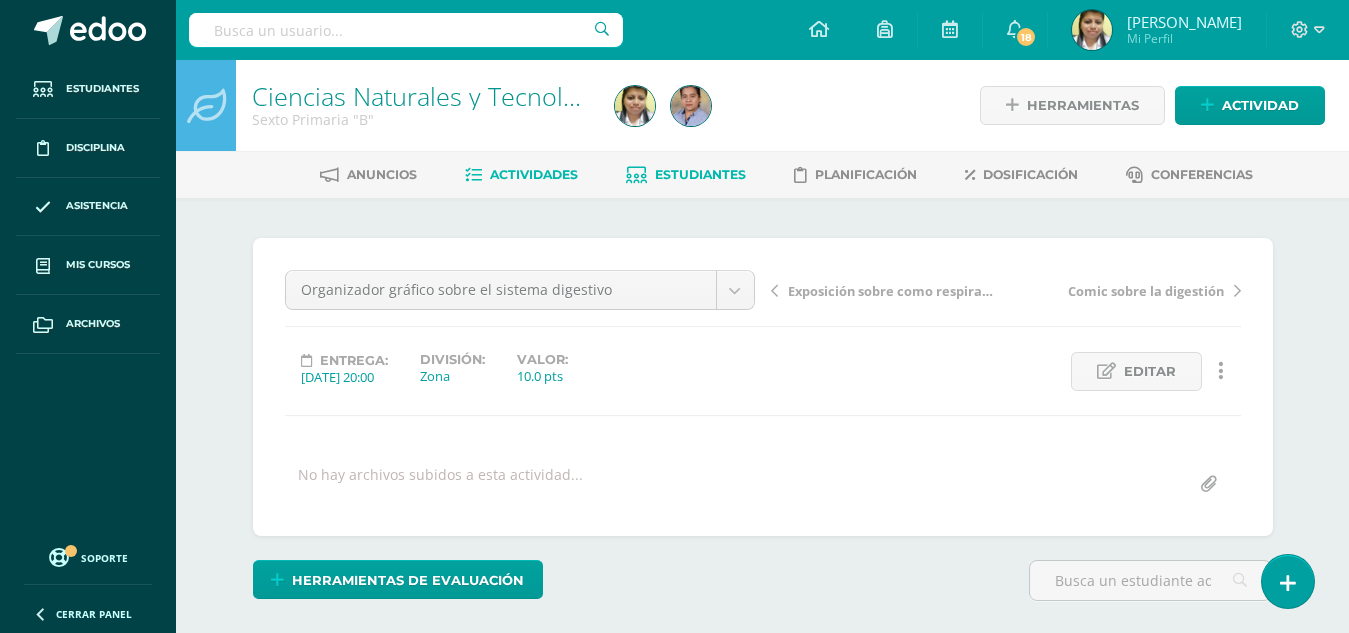 click on "Estudiantes" at bounding box center (686, 175) 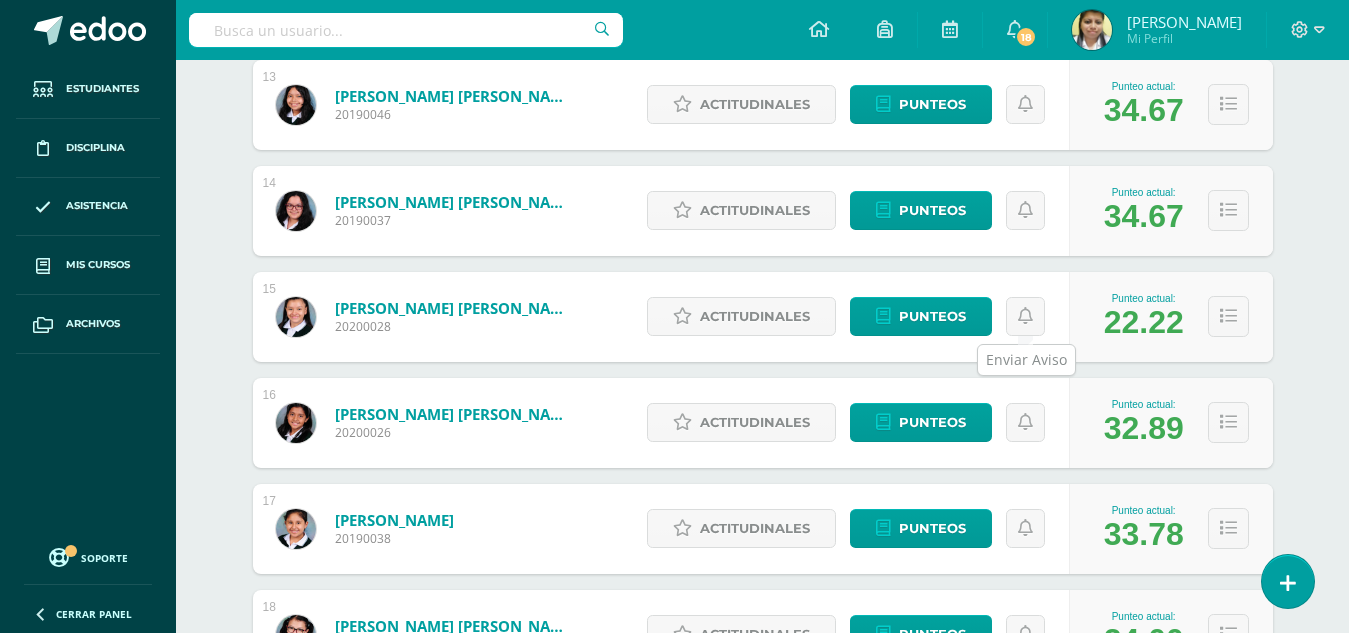 scroll, scrollTop: 1700, scrollLeft: 0, axis: vertical 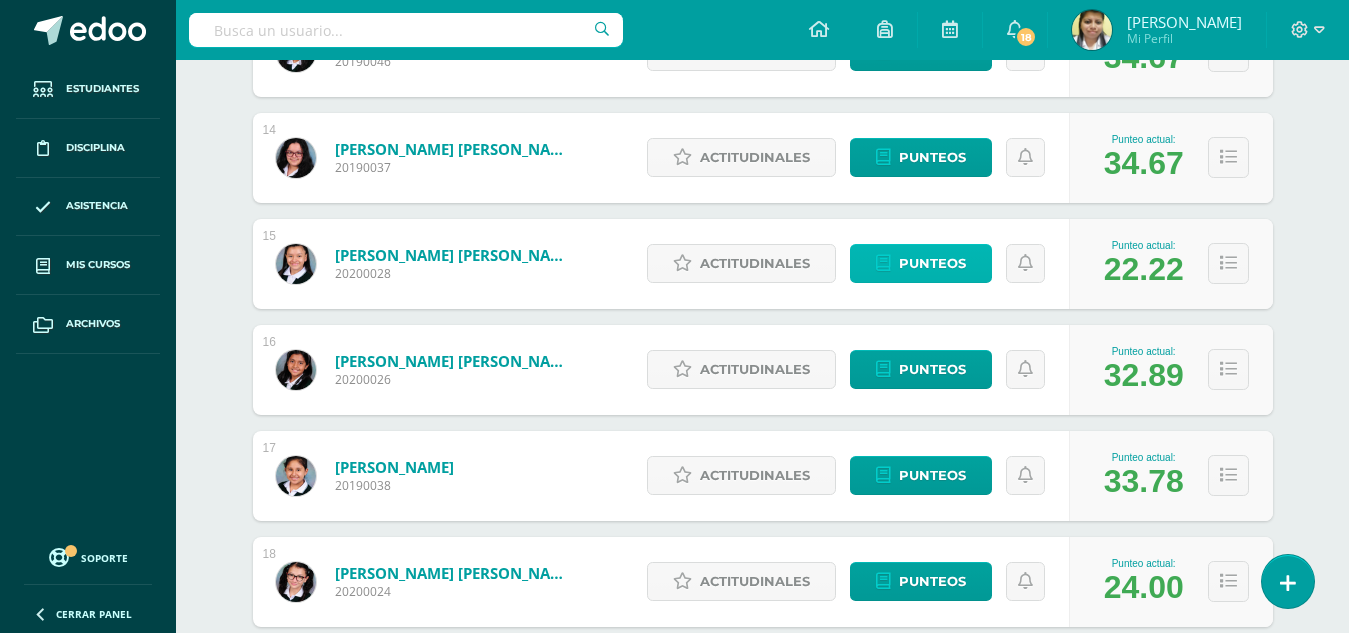 click on "Punteos" at bounding box center [932, 263] 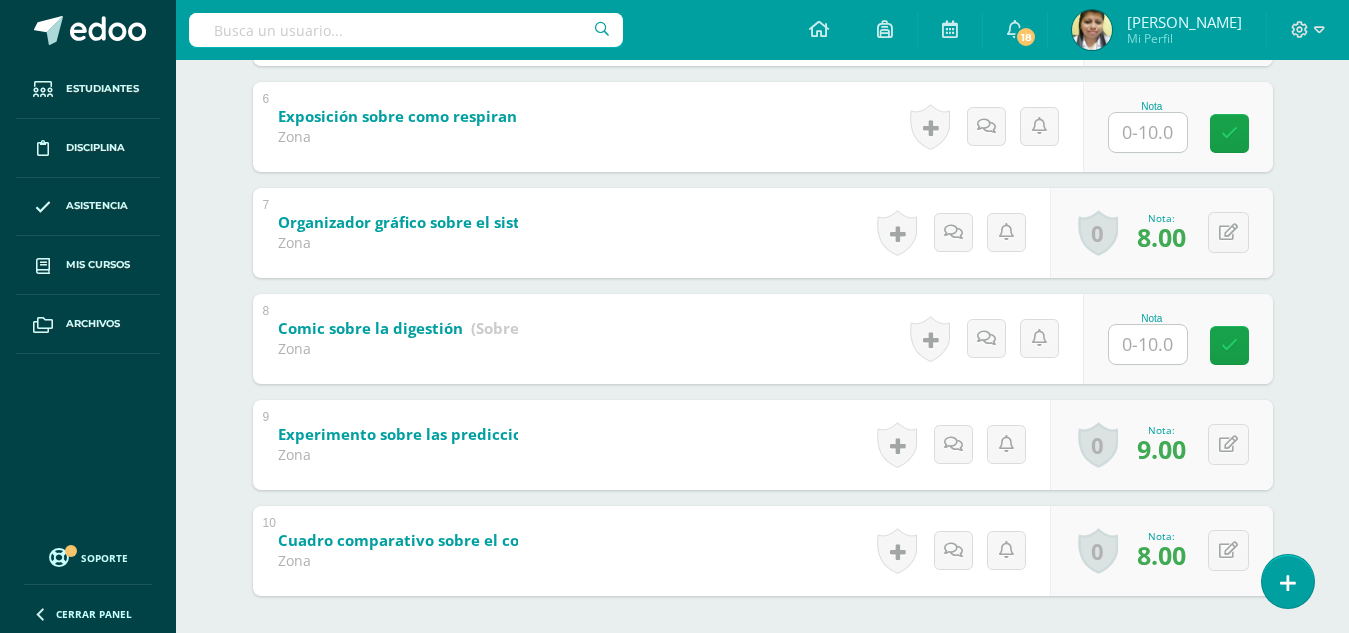 scroll, scrollTop: 1082, scrollLeft: 0, axis: vertical 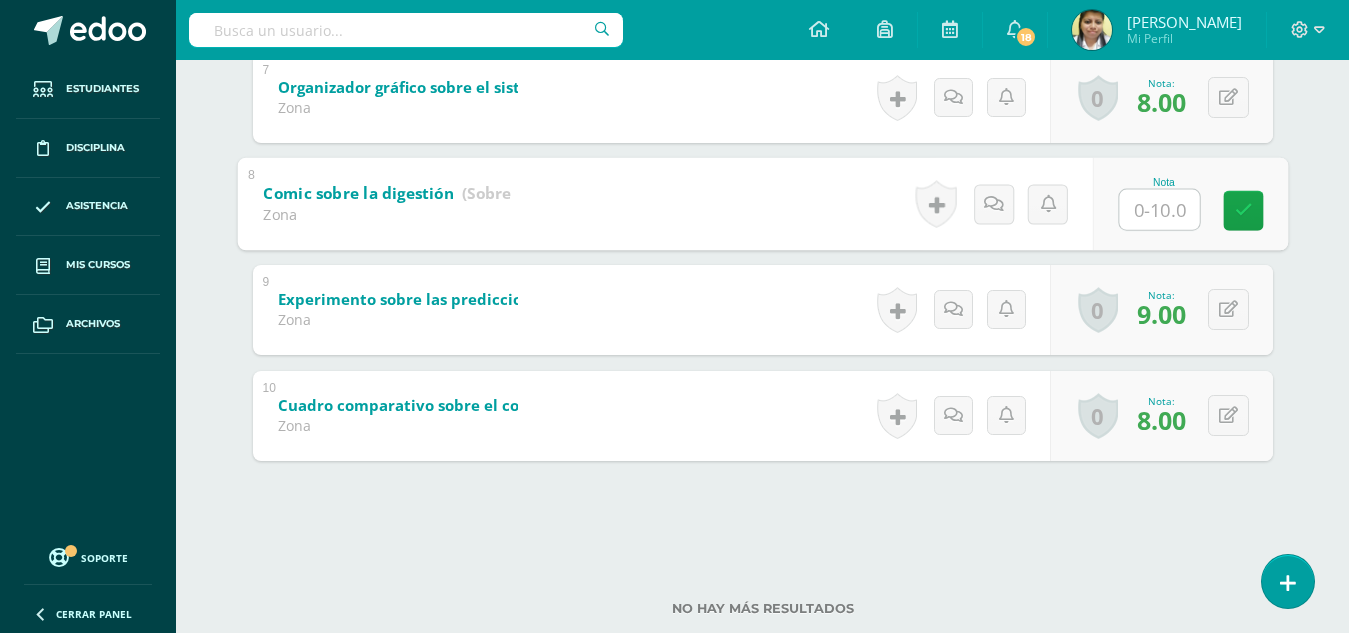 click at bounding box center [1159, 209] 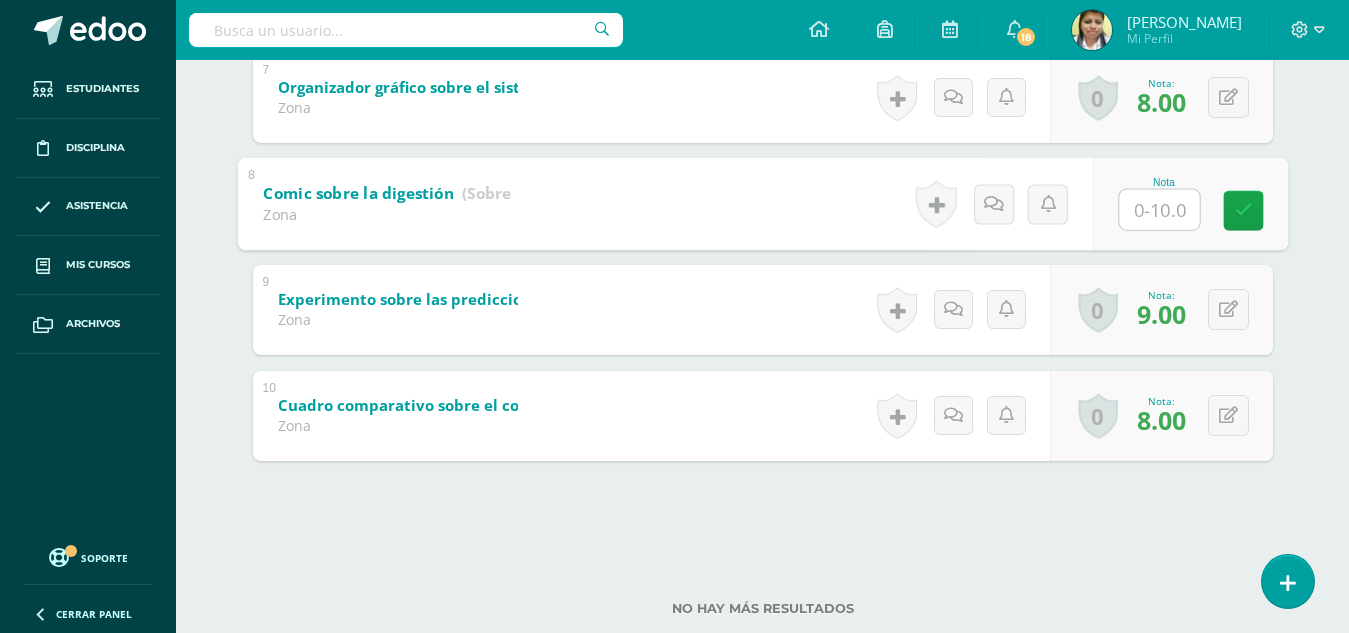 type on "9" 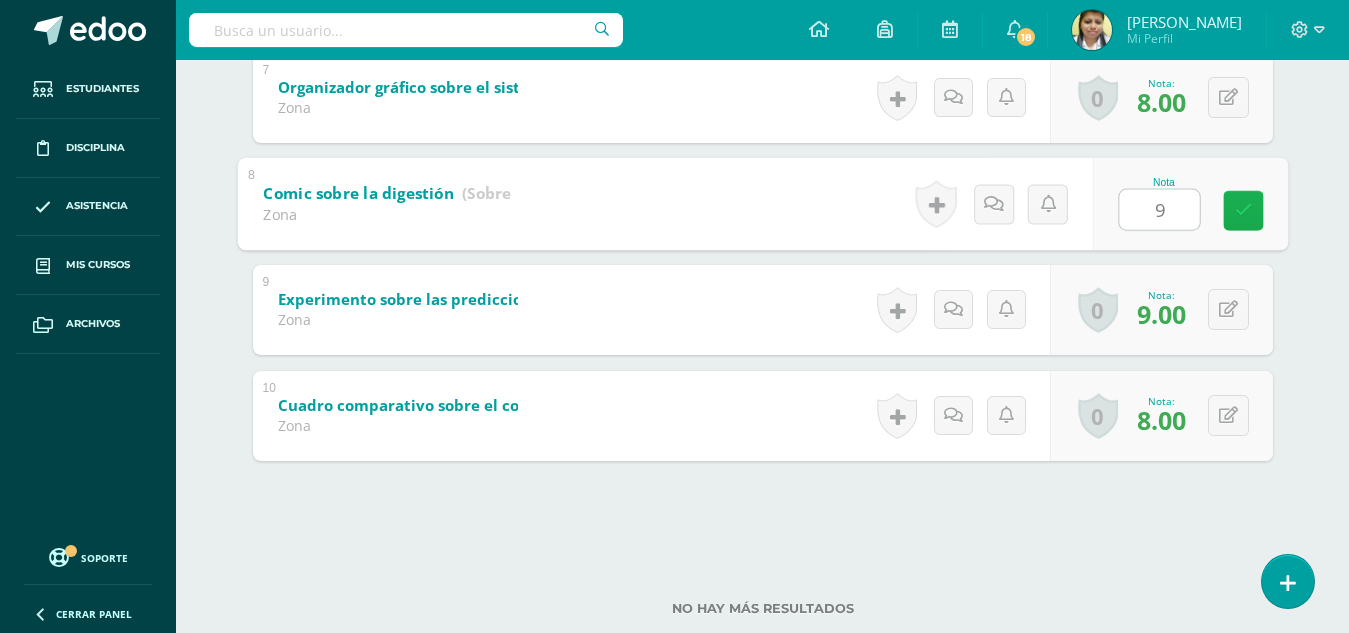 click at bounding box center (1243, 210) 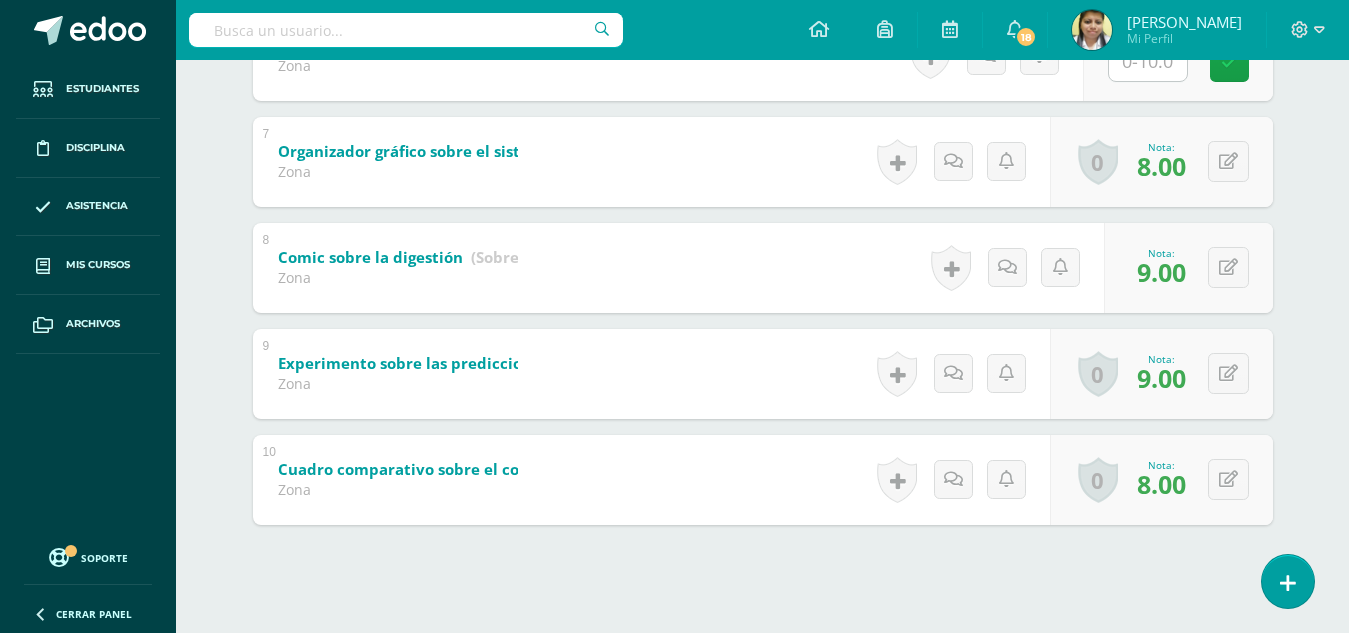 scroll, scrollTop: 982, scrollLeft: 0, axis: vertical 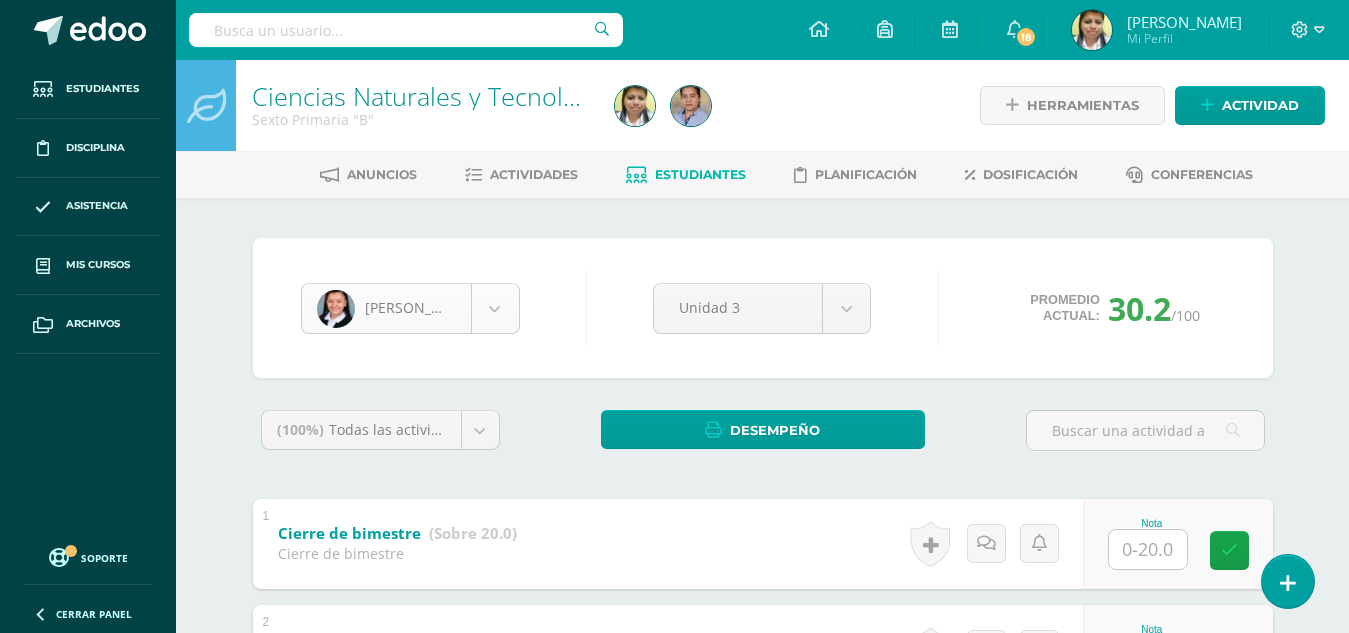 click on "Estudiantes Disciplina Asistencia Mis cursos Archivos Soporte
Centro de ayuda
Últimas actualizaciones
10+ Cerrar panel
Artes Plásticas
Sexto
Primaria
"A"
Actividades Estudiantes Planificación Dosificación
Ciencias Naturales y Tecnología
Sexto
Primaria
"A"
Actividades Estudiantes Planificación Dosificación
Matemáticas
Sexto
Primaria
"A"
Actividades Estudiantes Planificación Dosificación
Productividad y Desarrollo
Actividades Estudiantes Planificación 1" at bounding box center [674, 838] 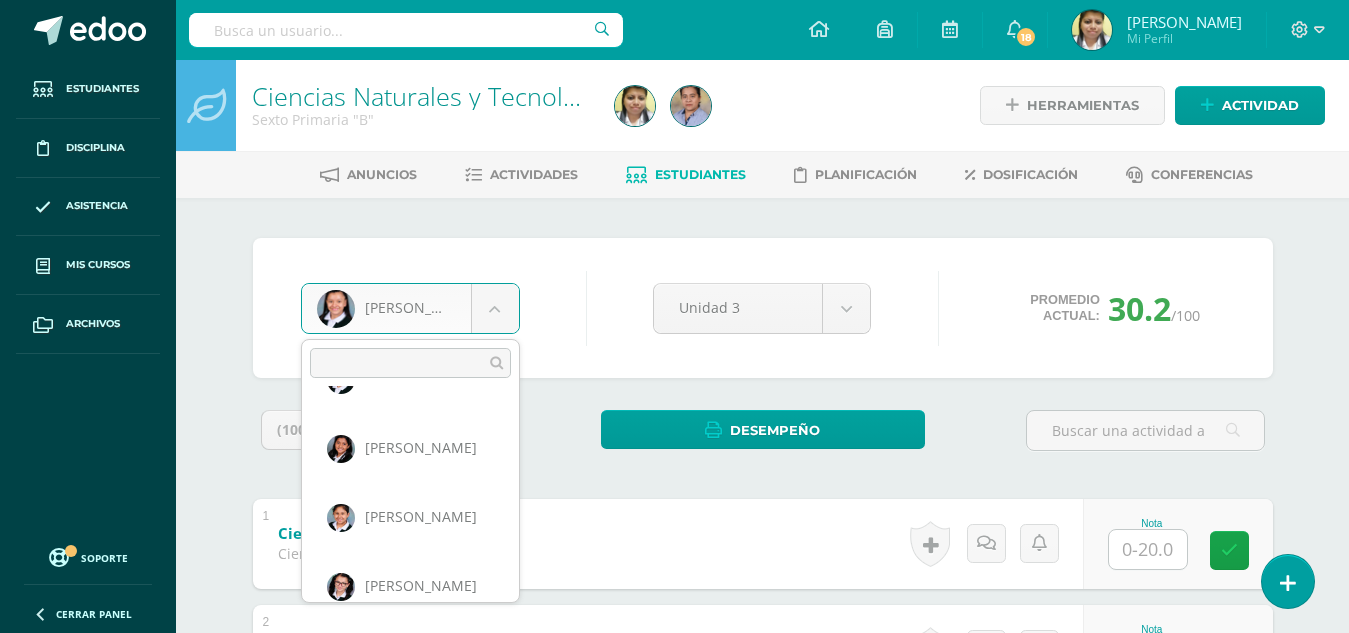 scroll, scrollTop: 1111, scrollLeft: 0, axis: vertical 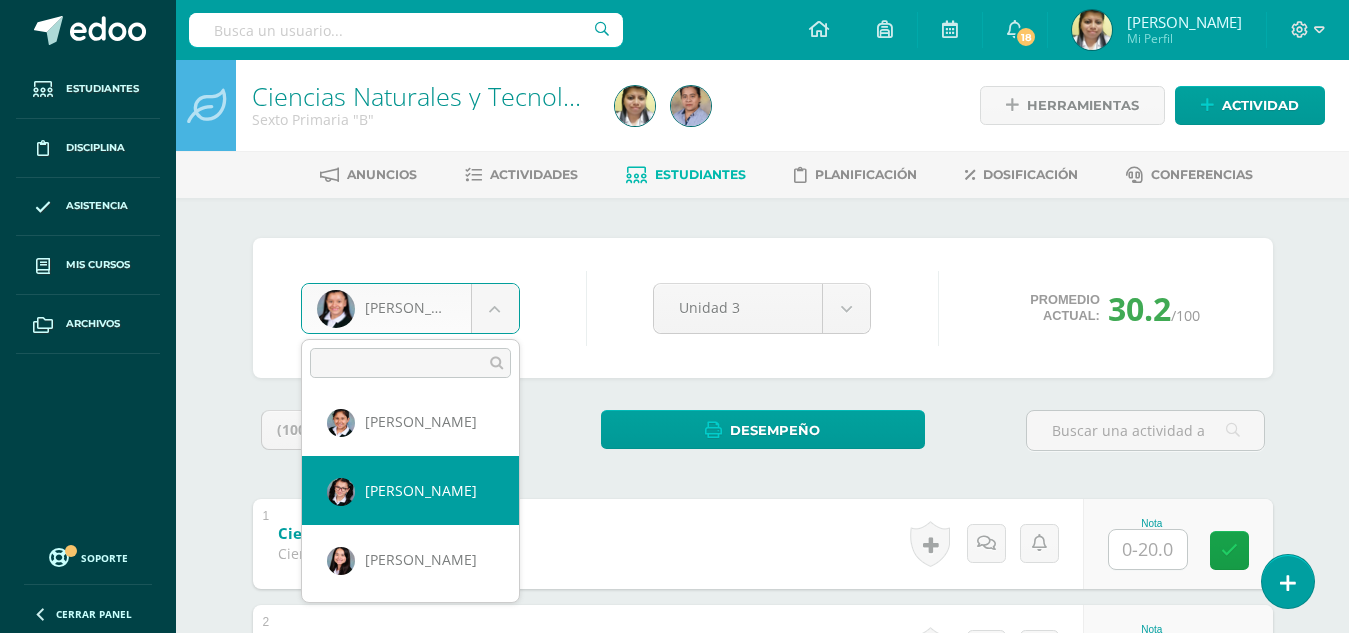 select on "518" 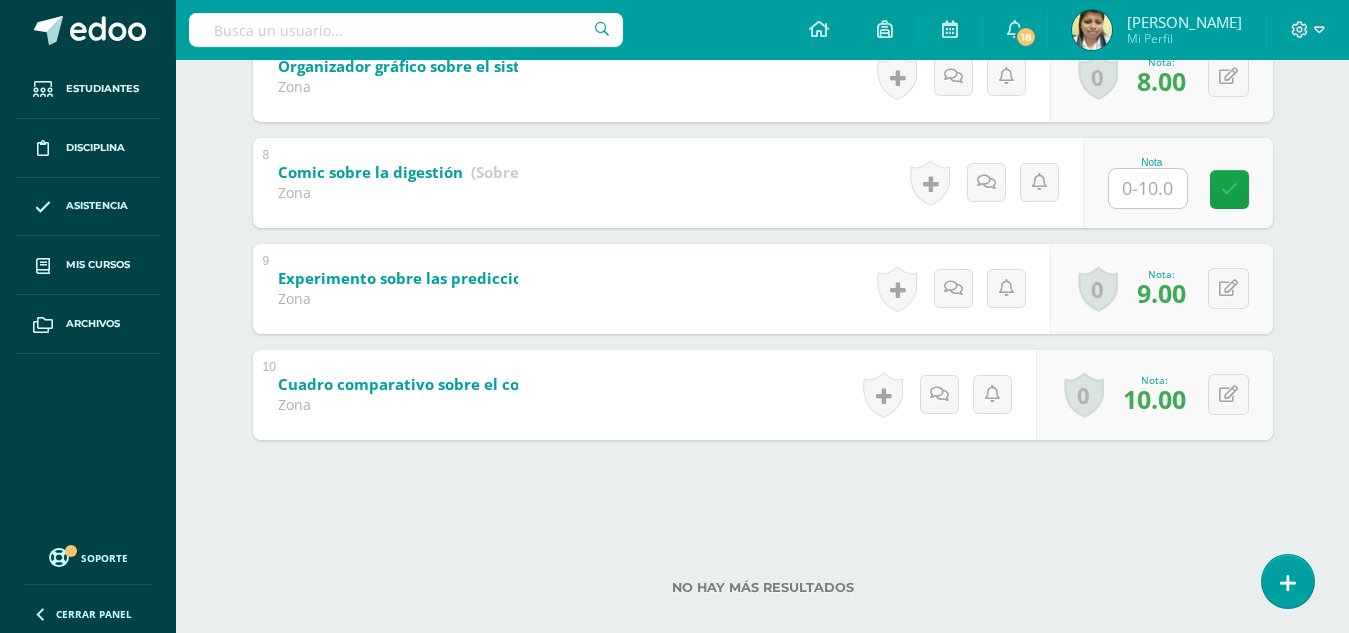 scroll, scrollTop: 1129, scrollLeft: 0, axis: vertical 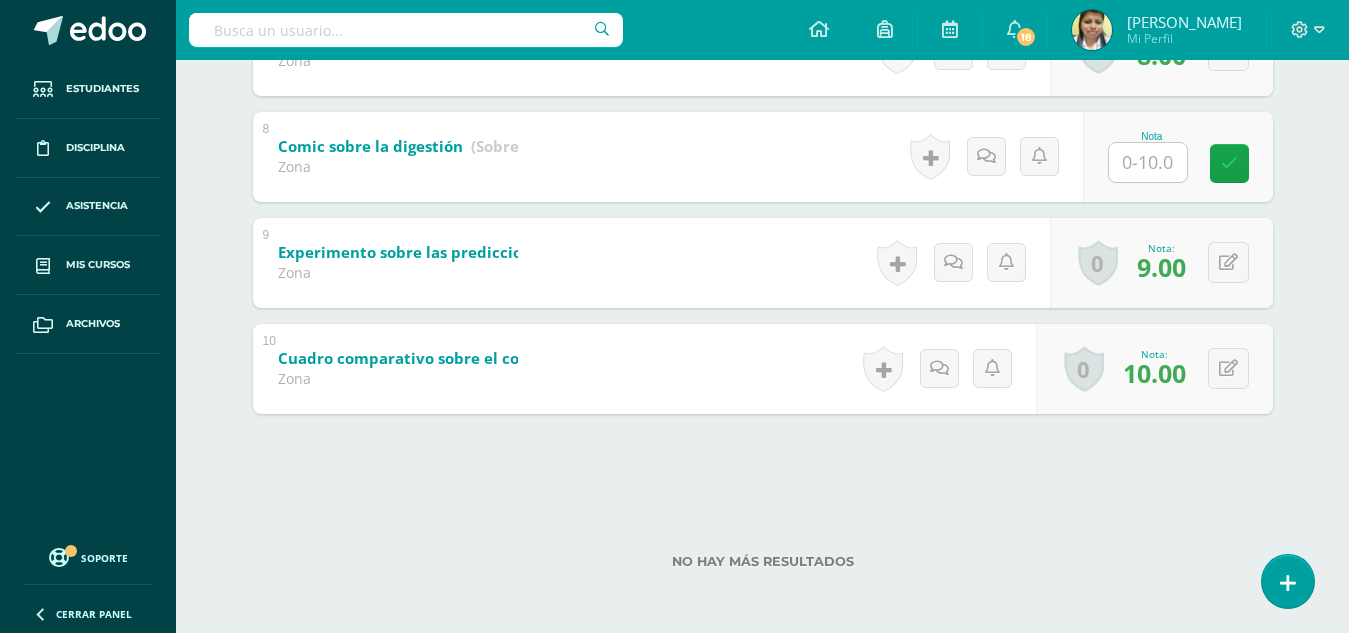click at bounding box center [1148, 162] 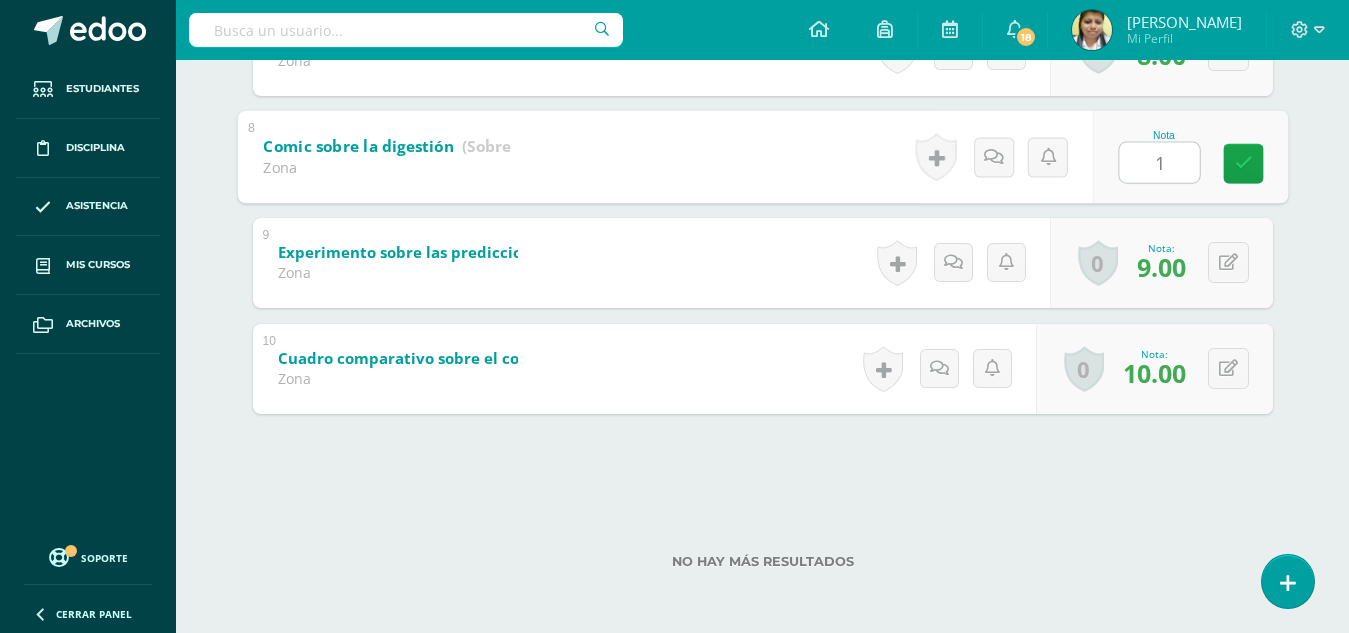type on "10" 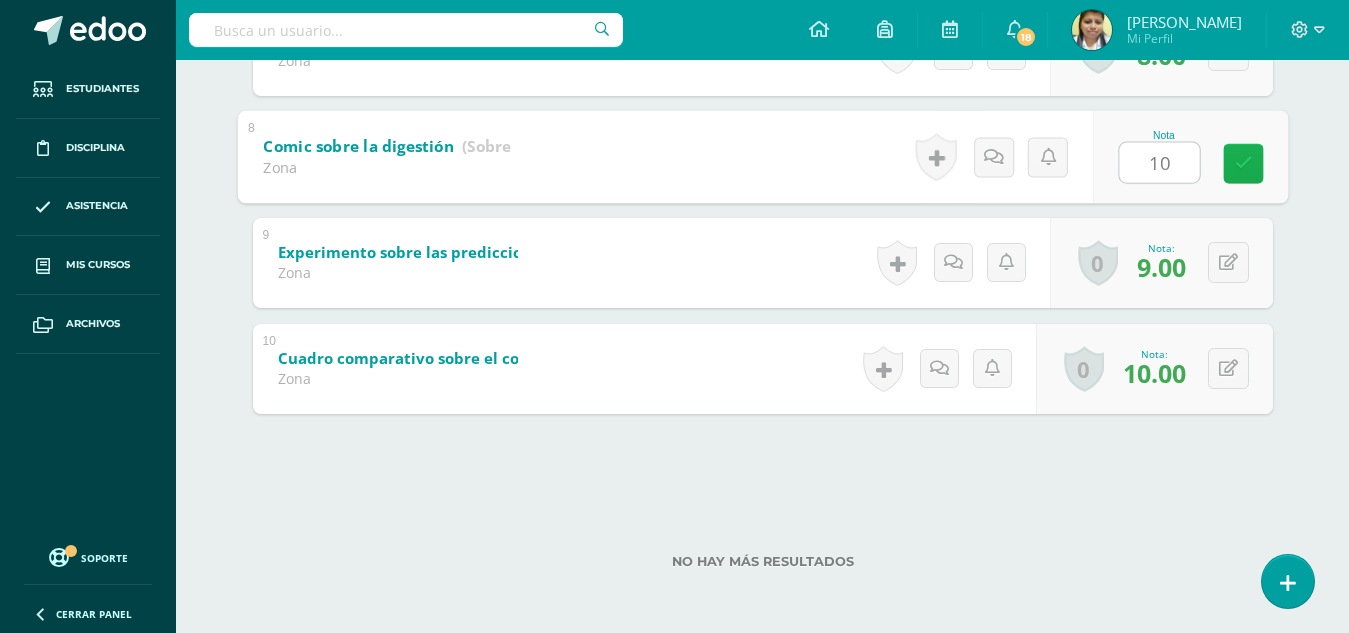 click at bounding box center [1243, 163] 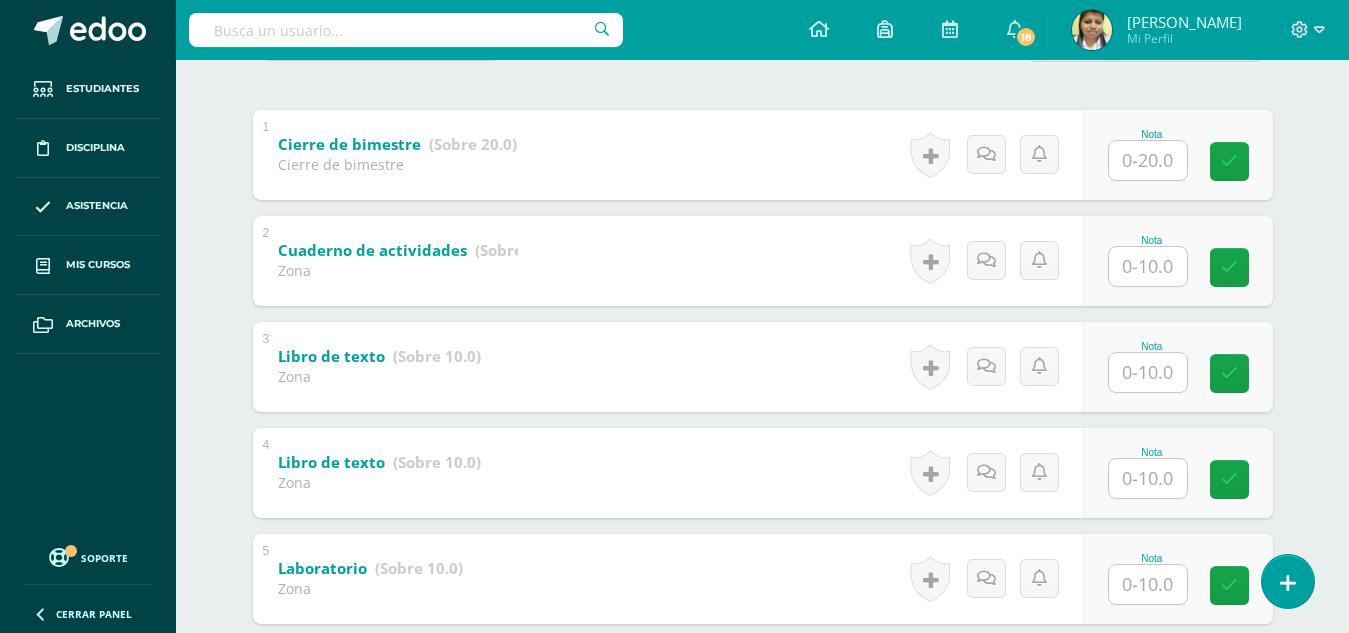 scroll, scrollTop: 129, scrollLeft: 0, axis: vertical 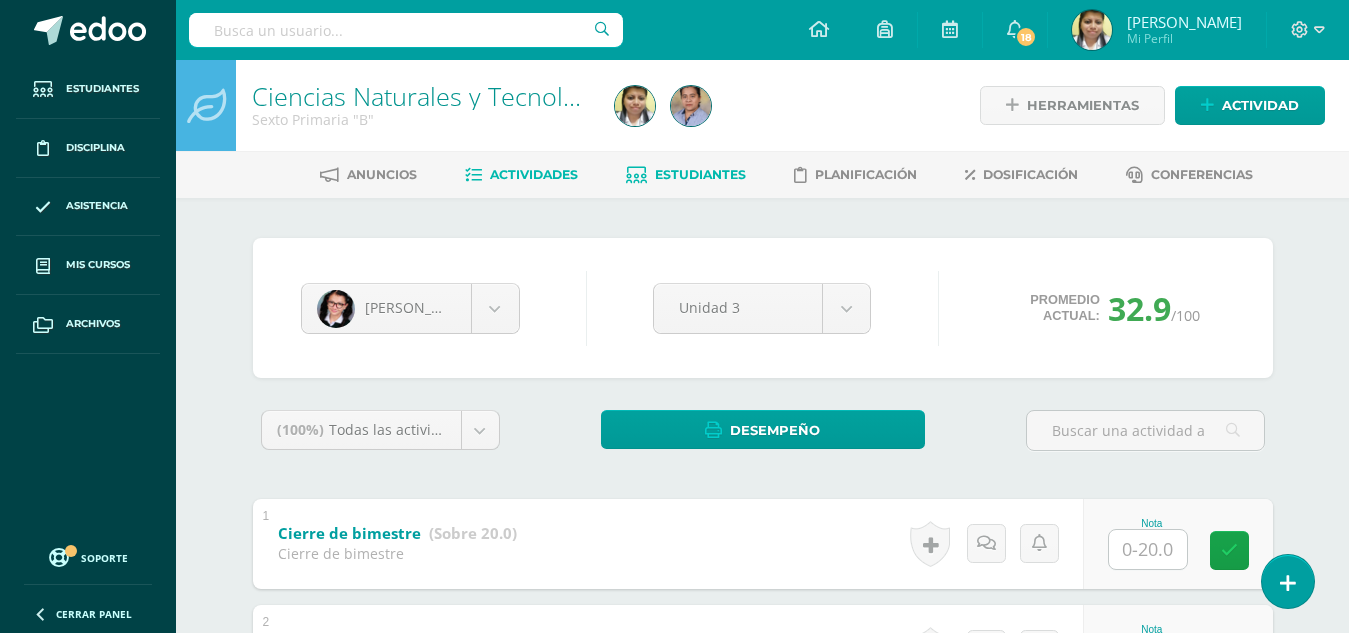 click on "Actividades" at bounding box center (534, 174) 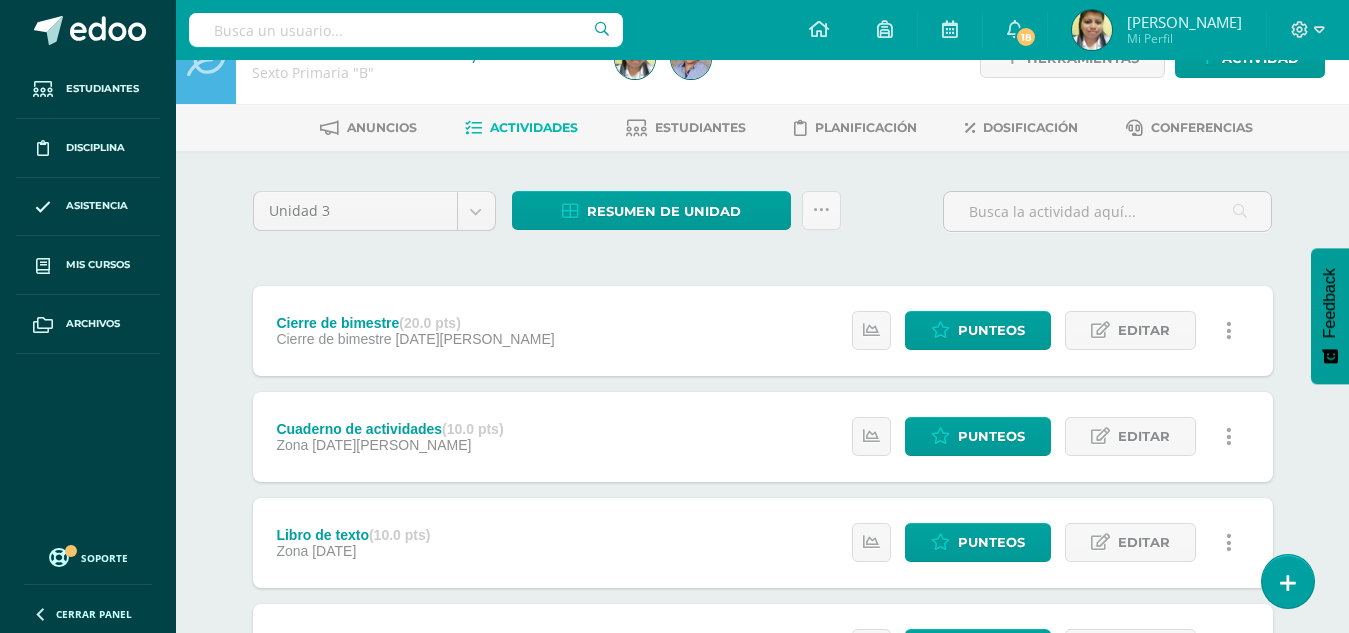 scroll, scrollTop: 0, scrollLeft: 0, axis: both 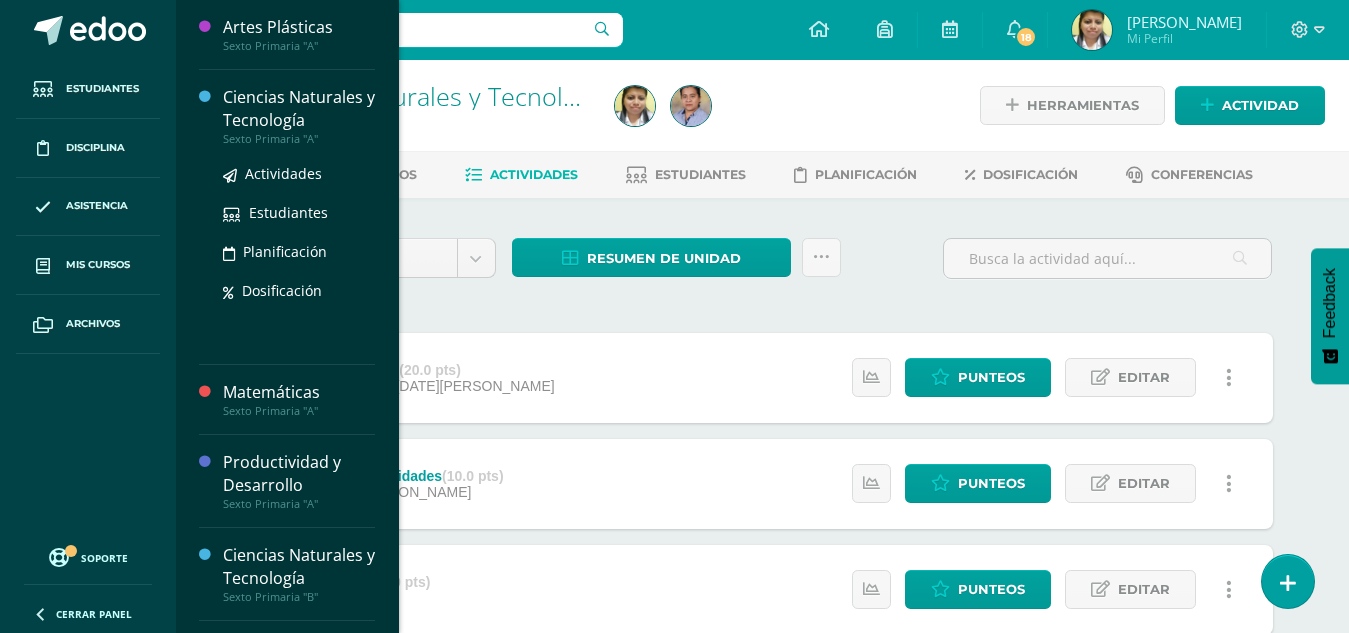 click on "Ciencias Naturales y Tecnología" at bounding box center [299, 109] 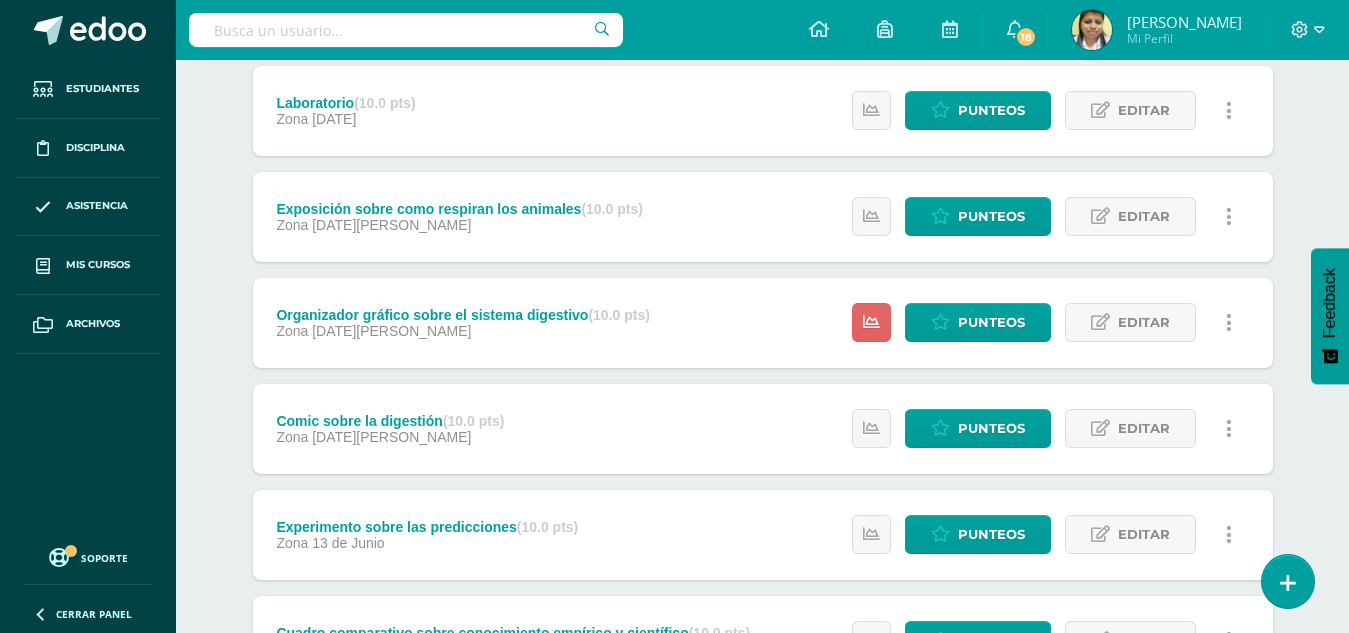 scroll, scrollTop: 600, scrollLeft: 0, axis: vertical 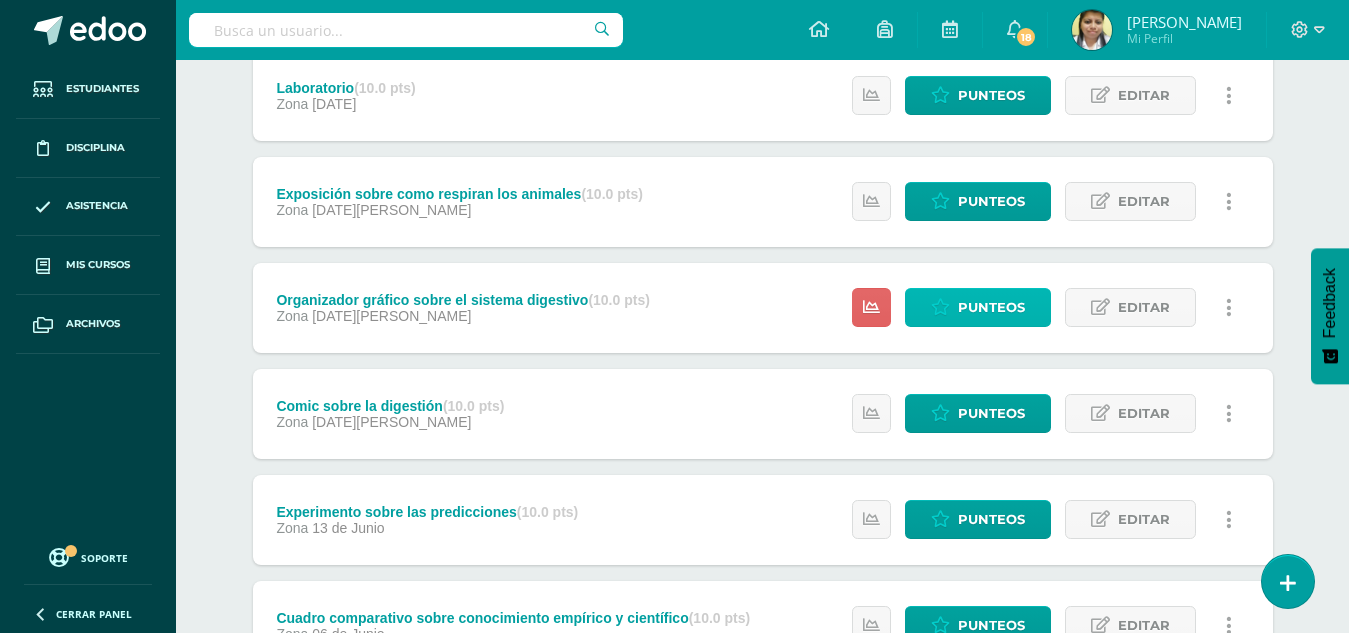 click on "Punteos" at bounding box center [991, 307] 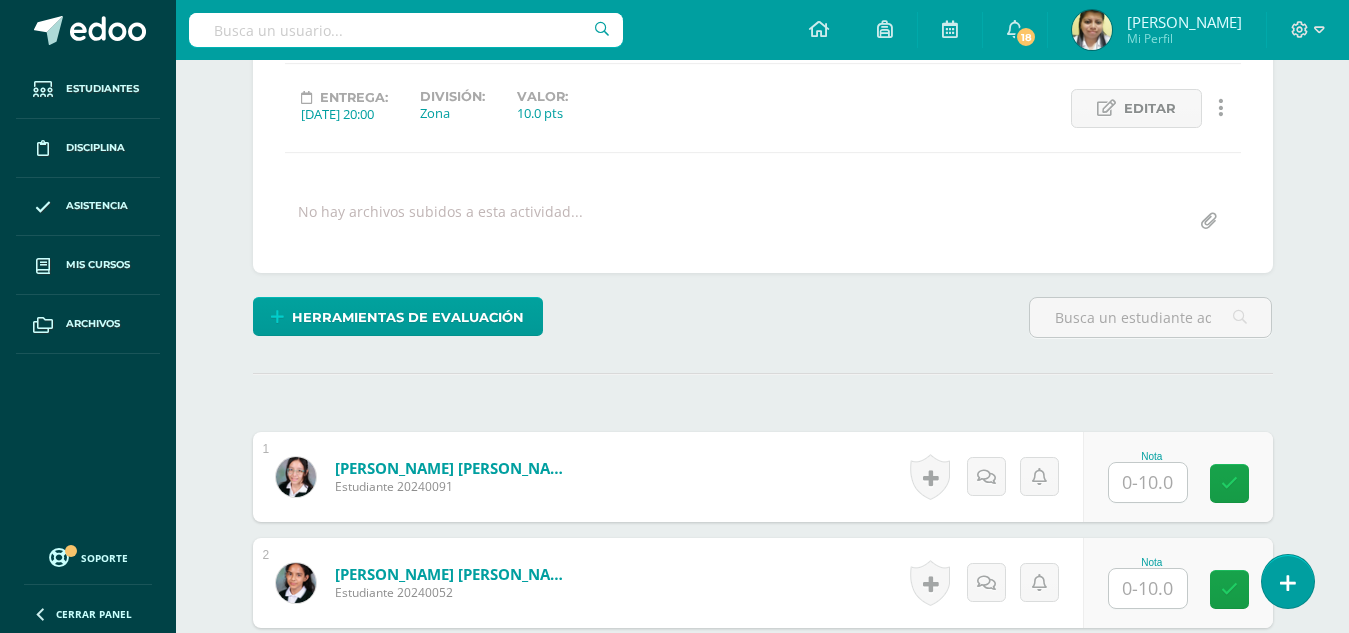 scroll, scrollTop: 301, scrollLeft: 0, axis: vertical 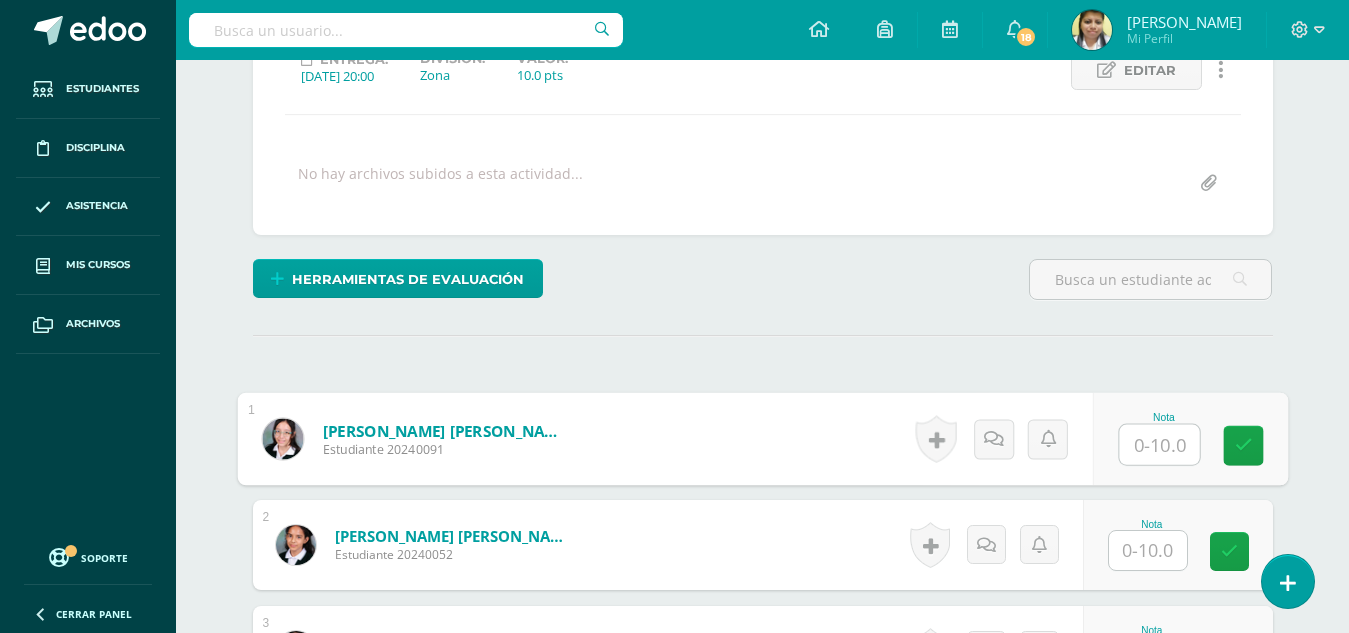 click at bounding box center [1159, 445] 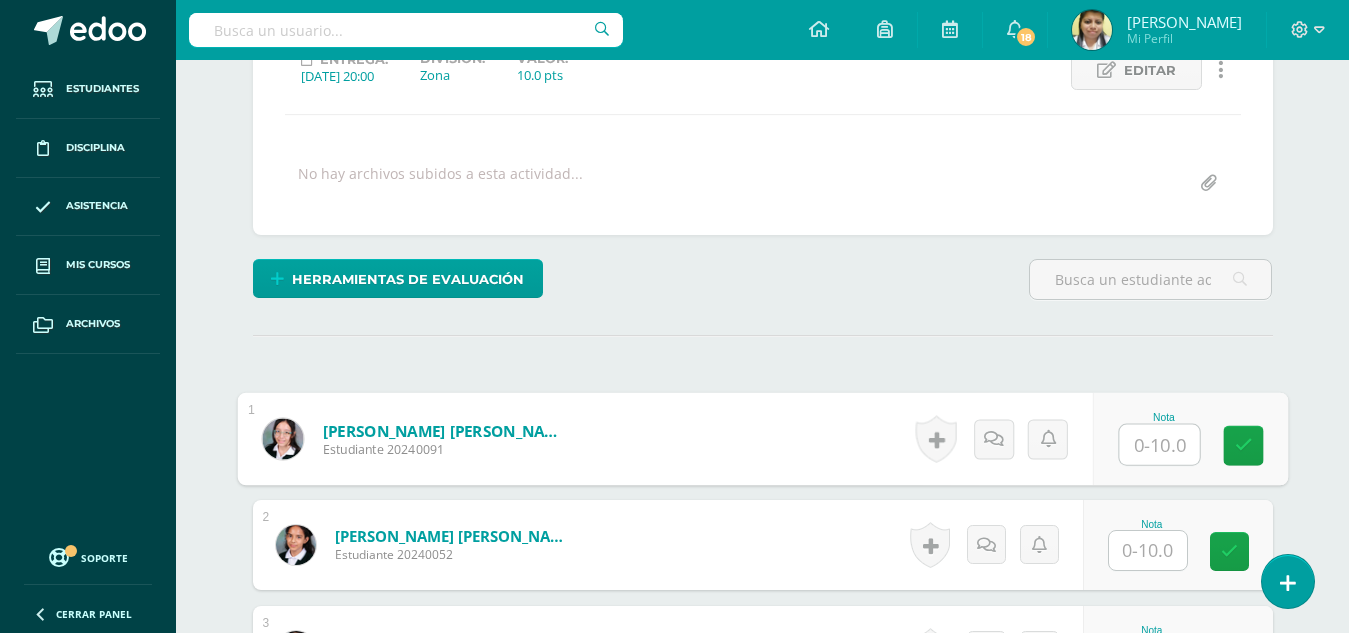 scroll, scrollTop: 302, scrollLeft: 0, axis: vertical 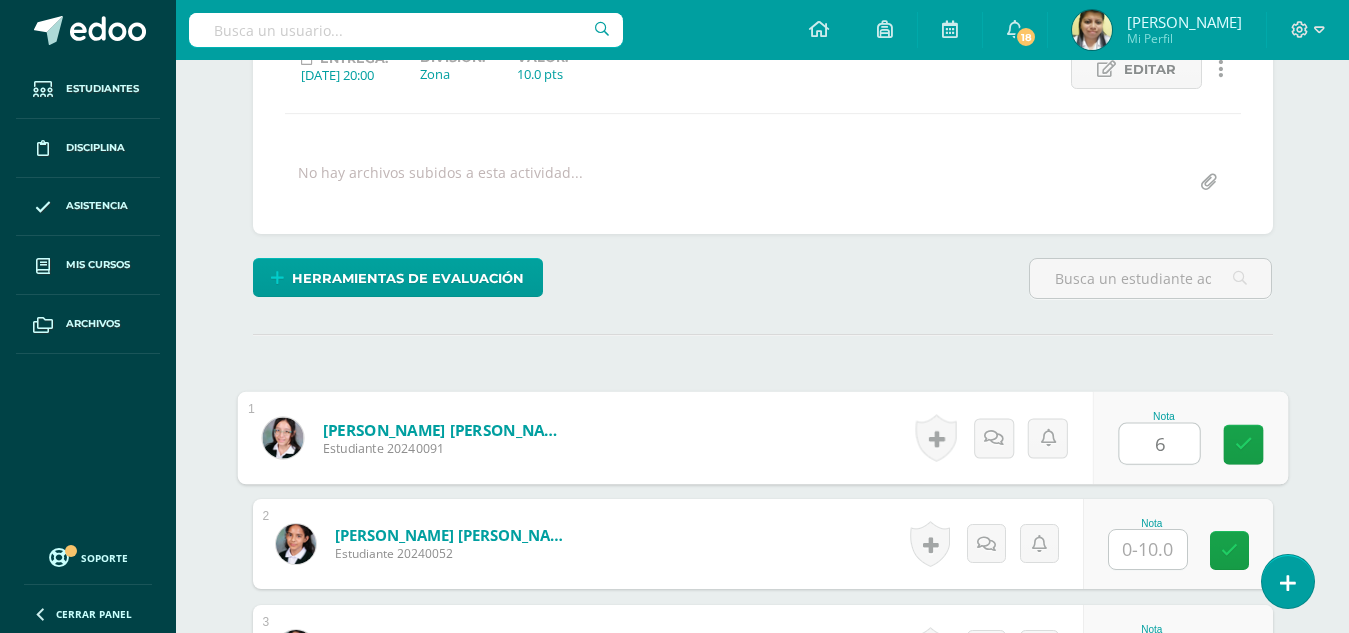 type on "6" 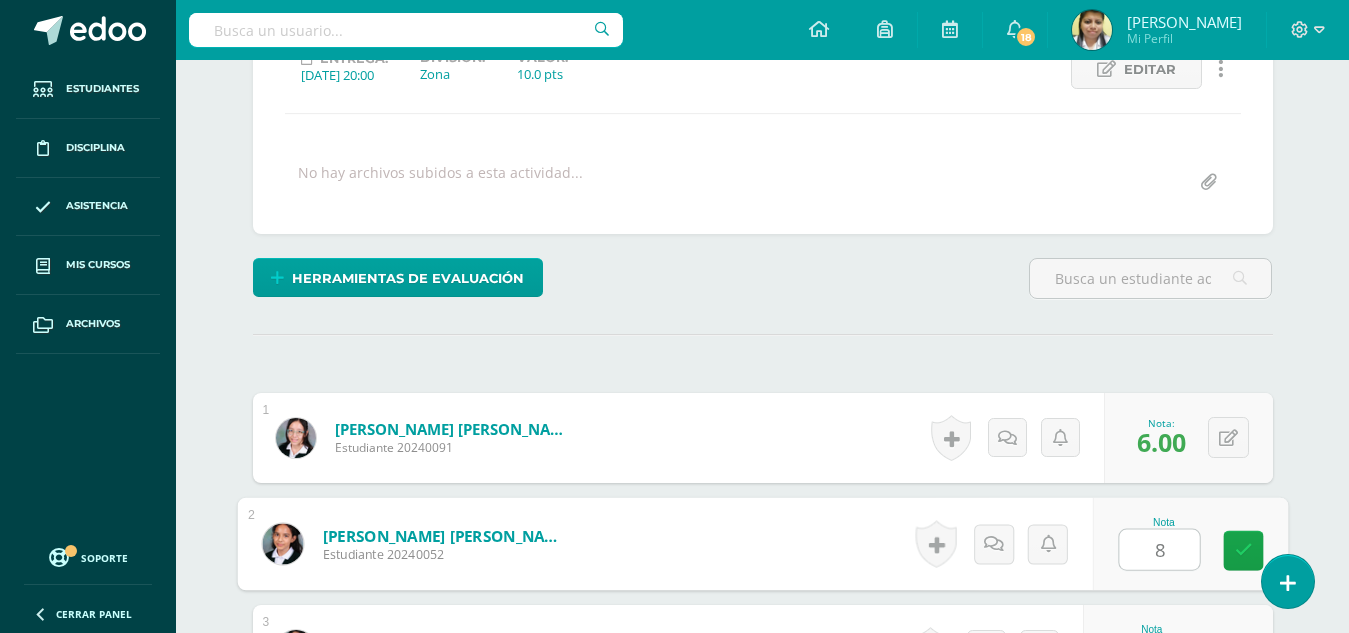 type on "8" 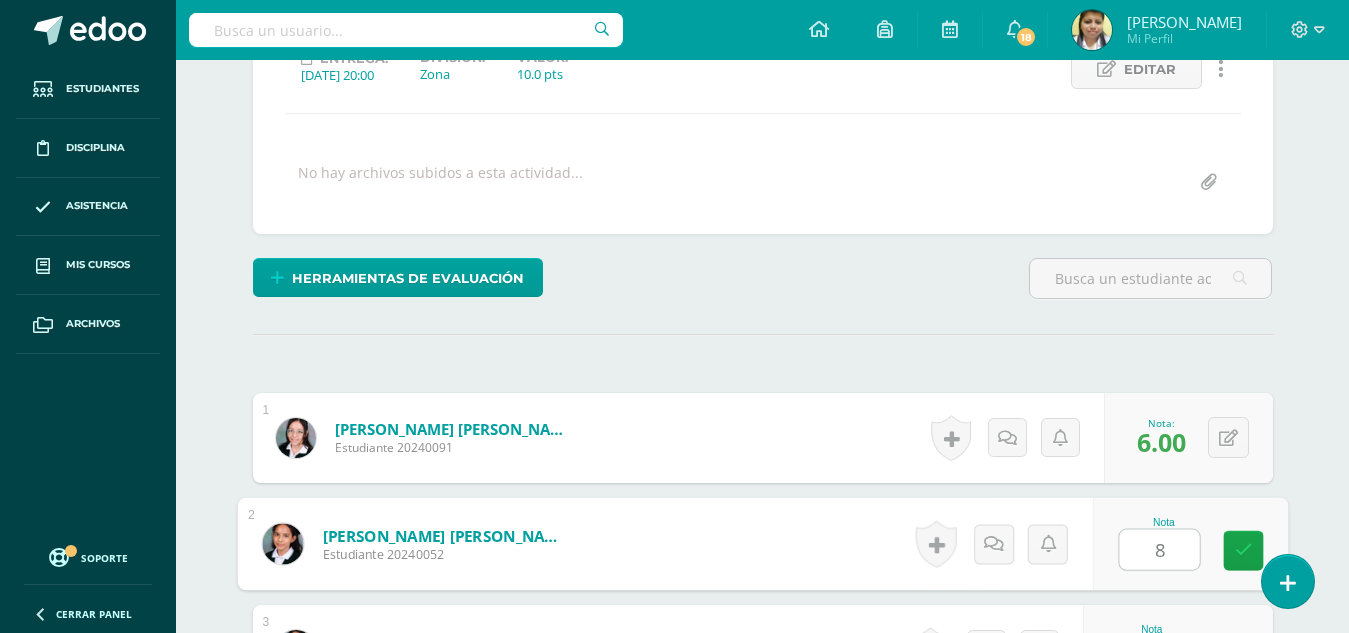 scroll, scrollTop: 640, scrollLeft: 0, axis: vertical 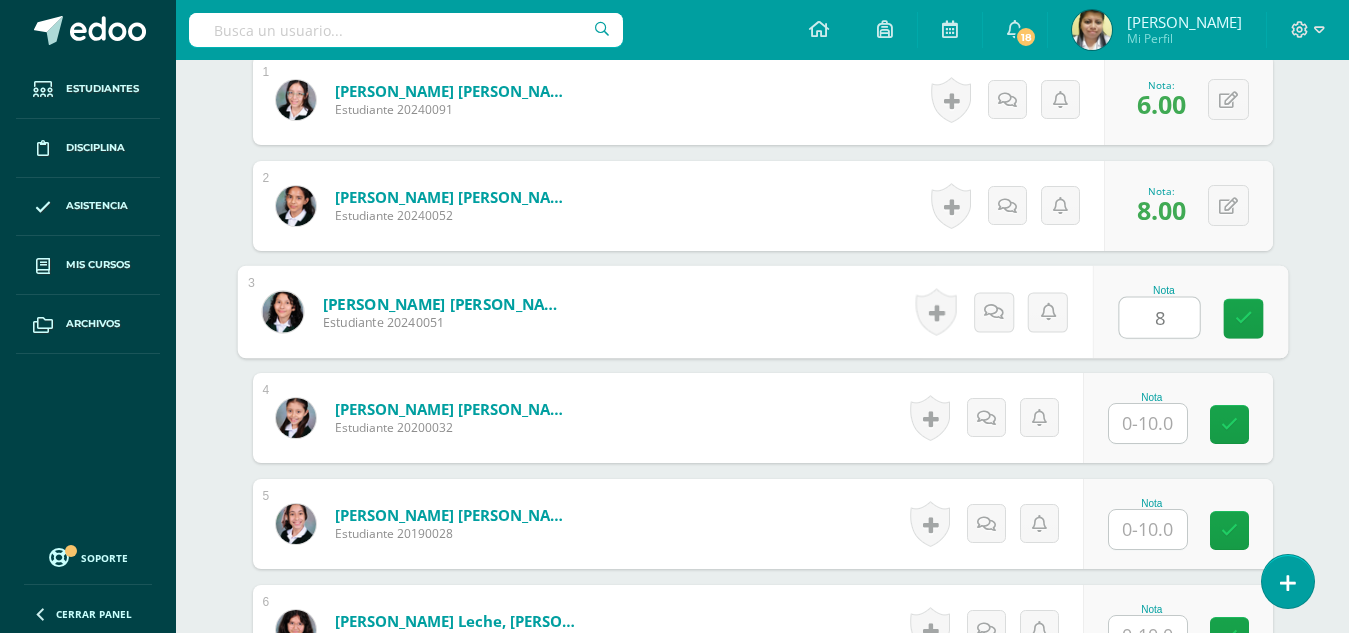 type on "8" 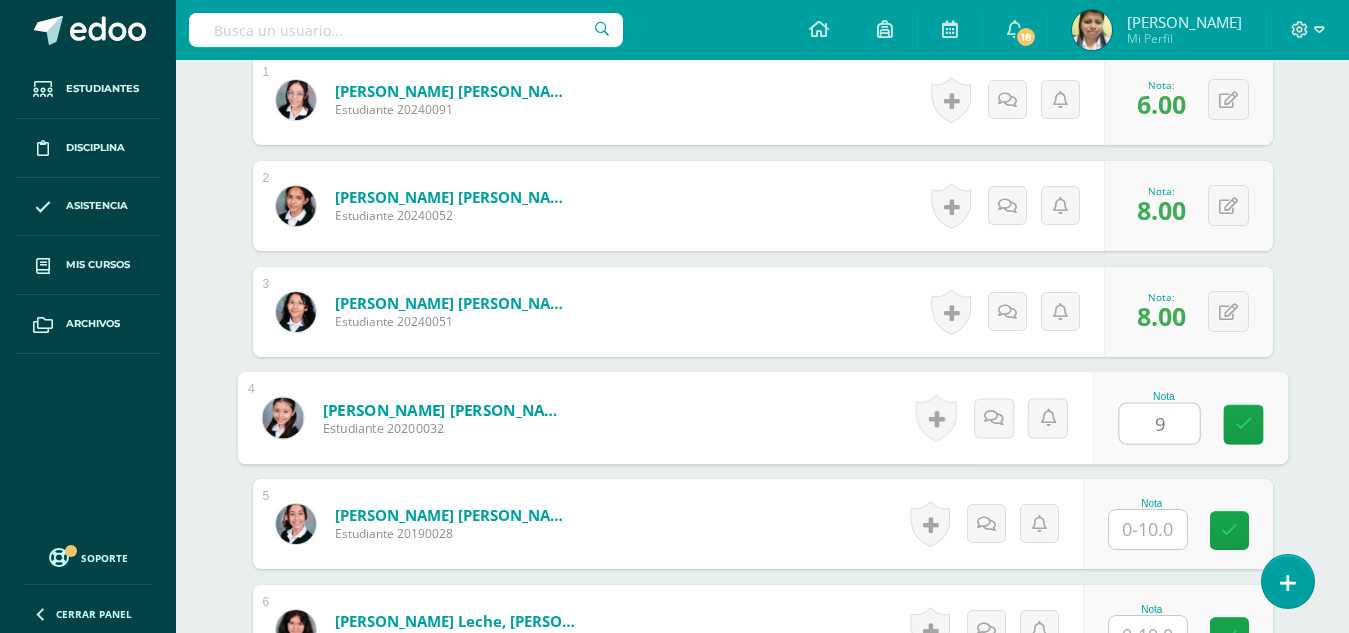 type on "9" 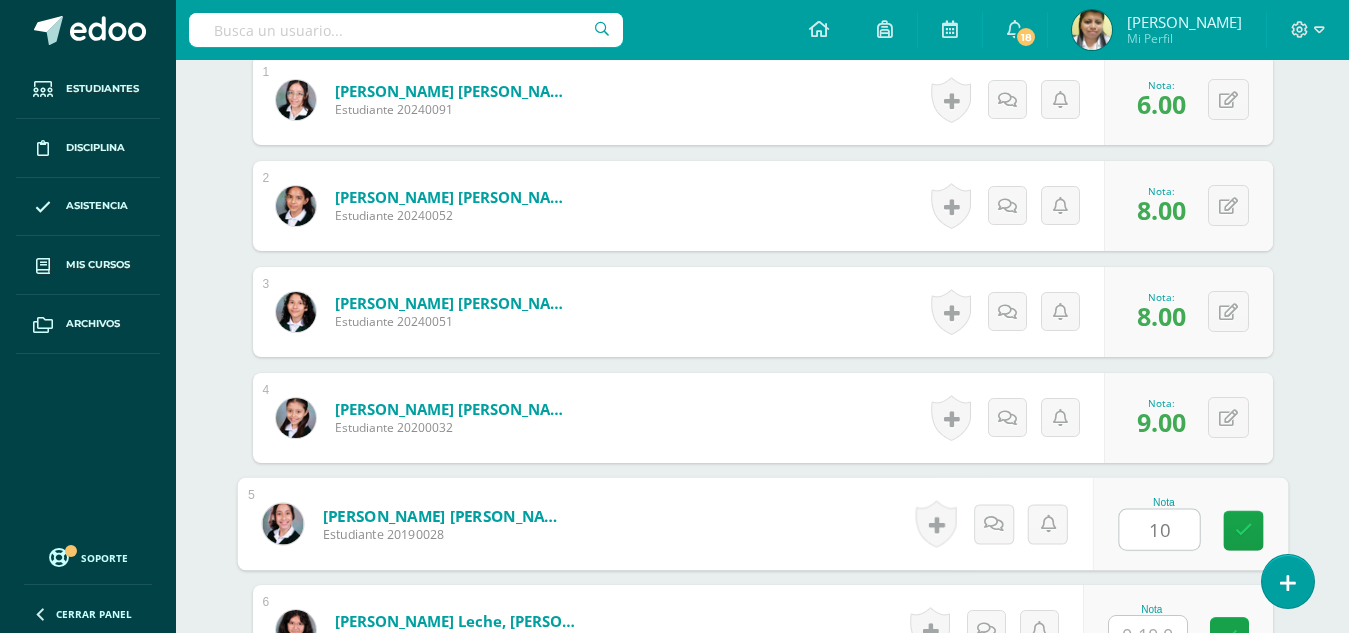 type on "10" 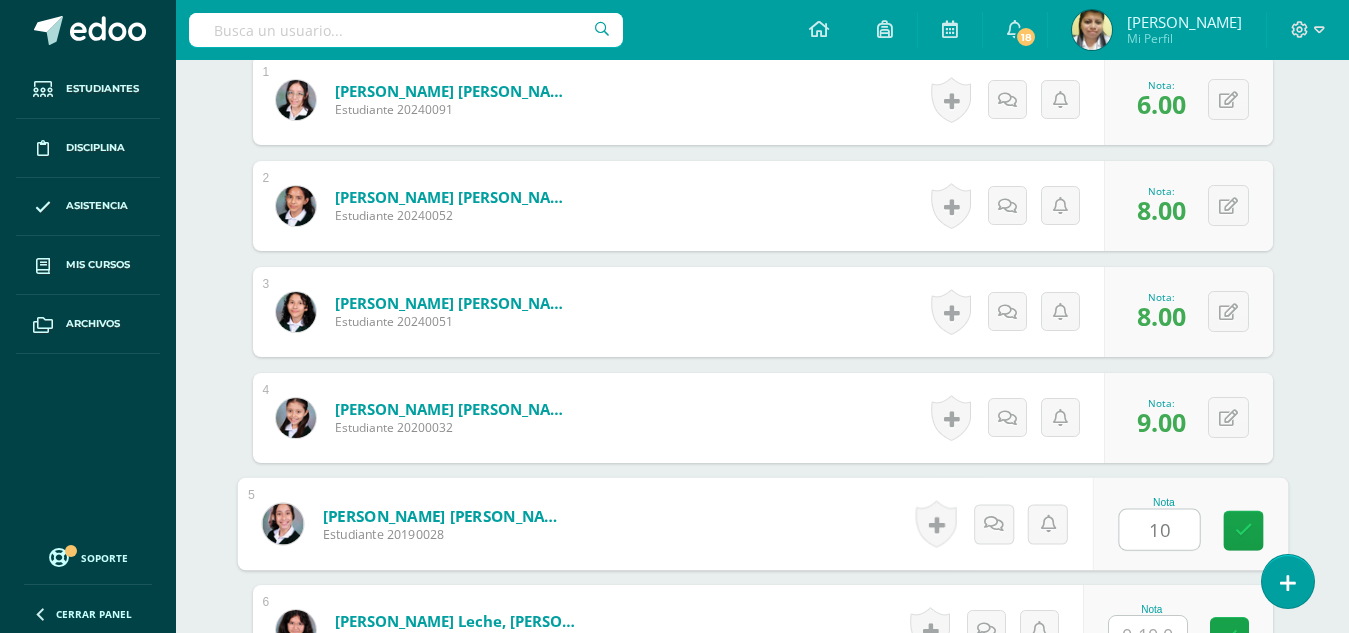 scroll, scrollTop: 661, scrollLeft: 0, axis: vertical 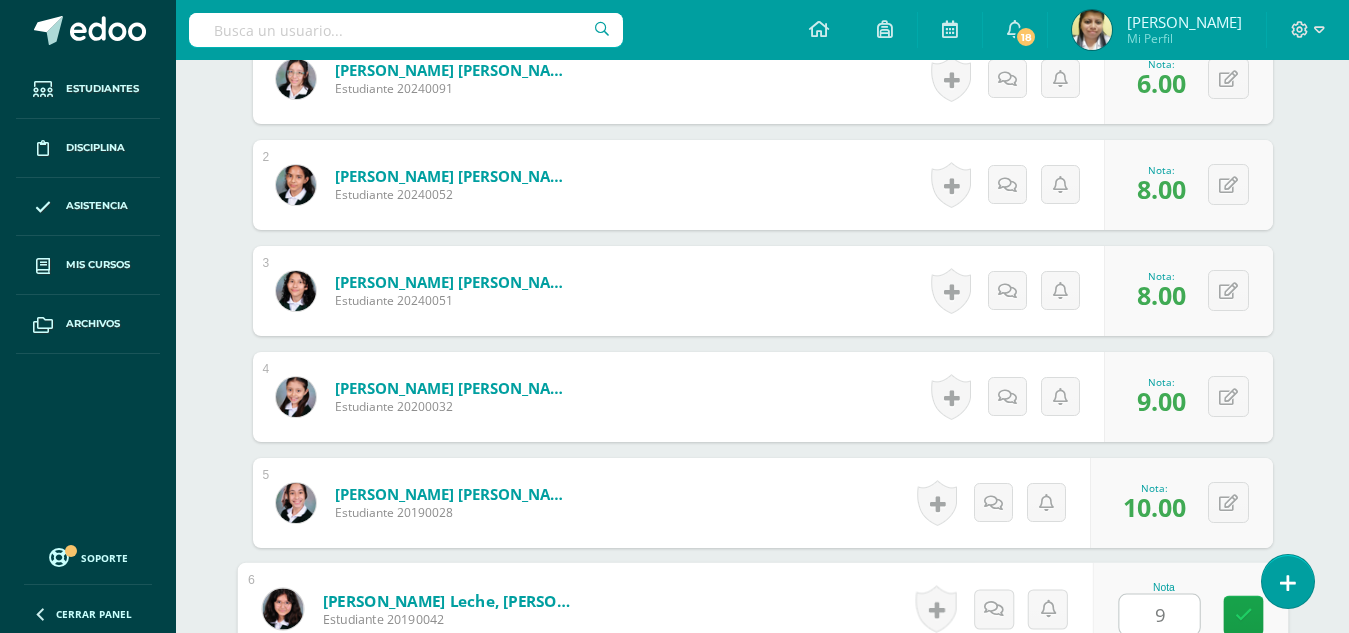 type on "9" 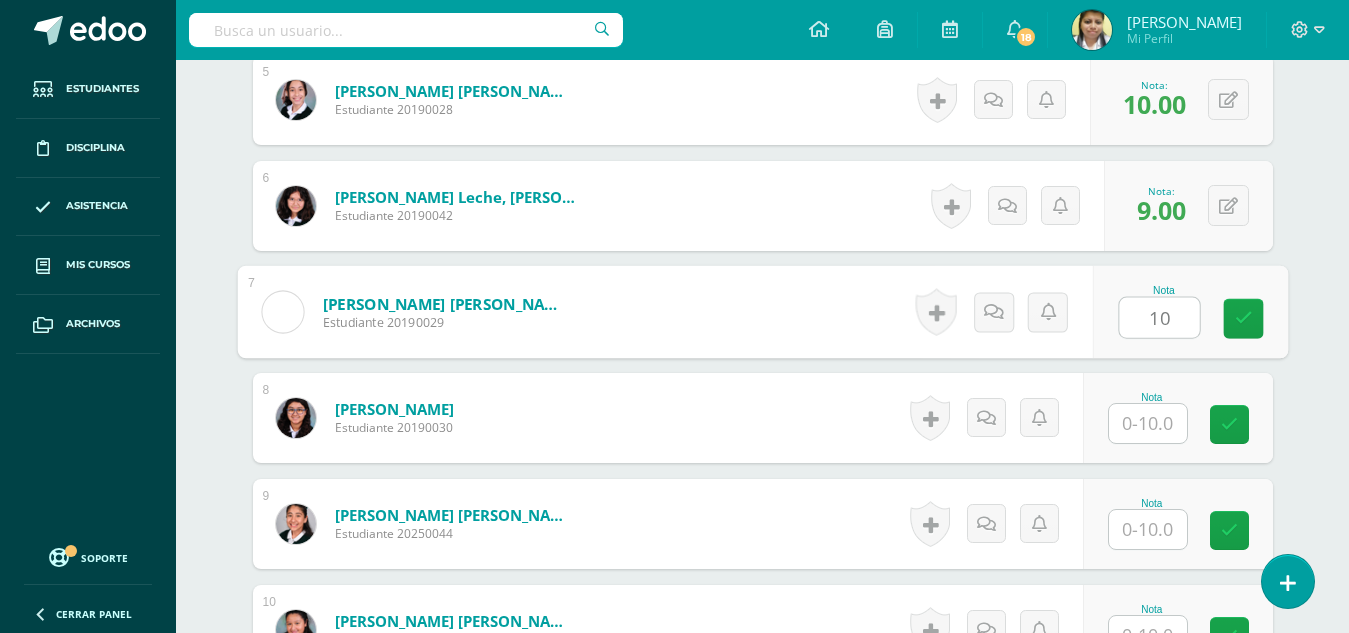 type on "10" 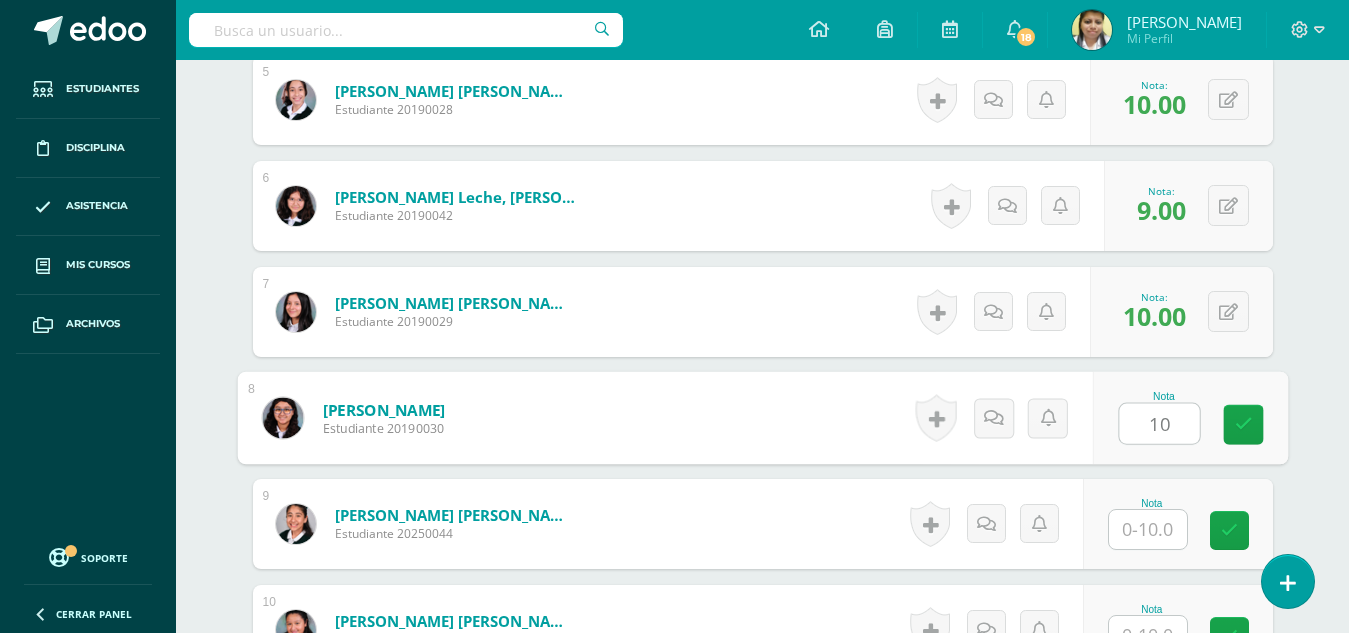 type on "10" 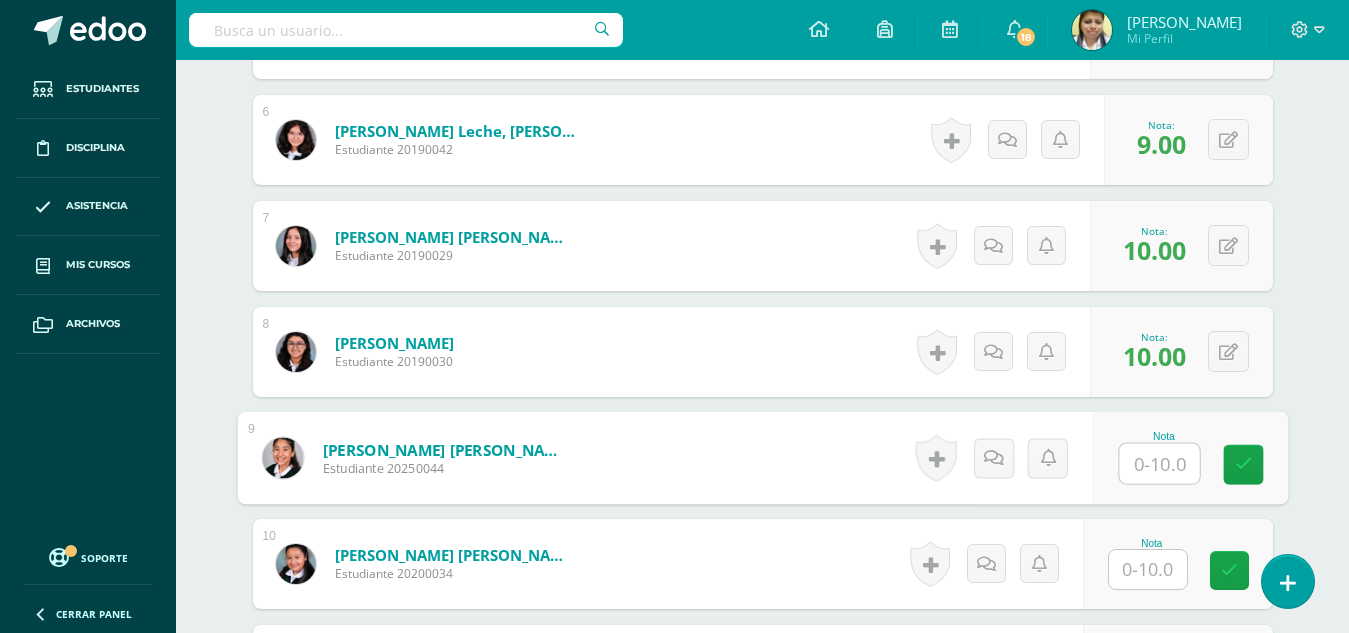 scroll, scrollTop: 1264, scrollLeft: 0, axis: vertical 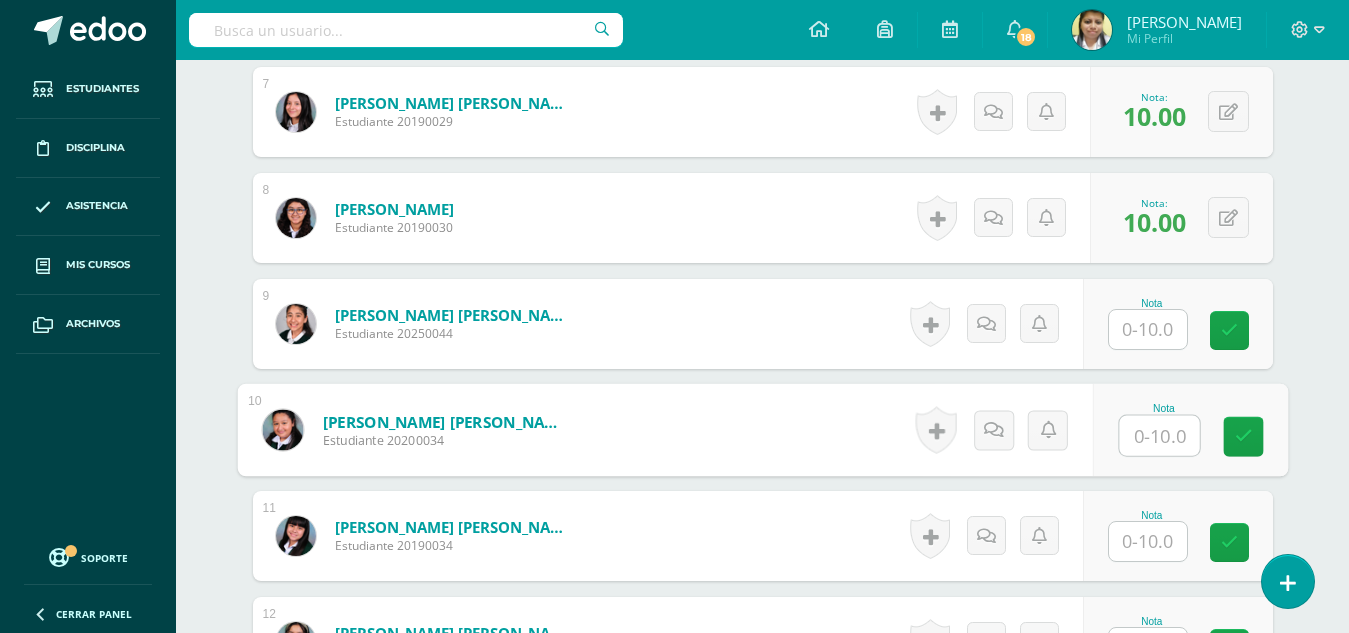 click at bounding box center (1159, 436) 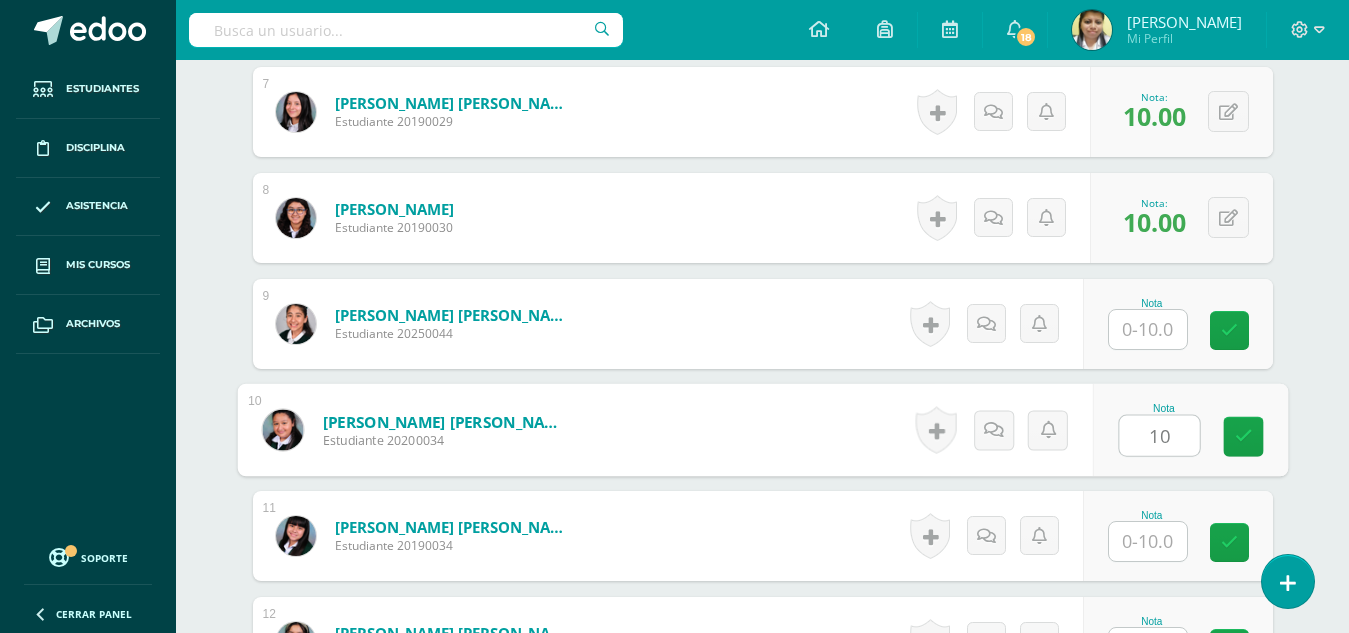type on "10" 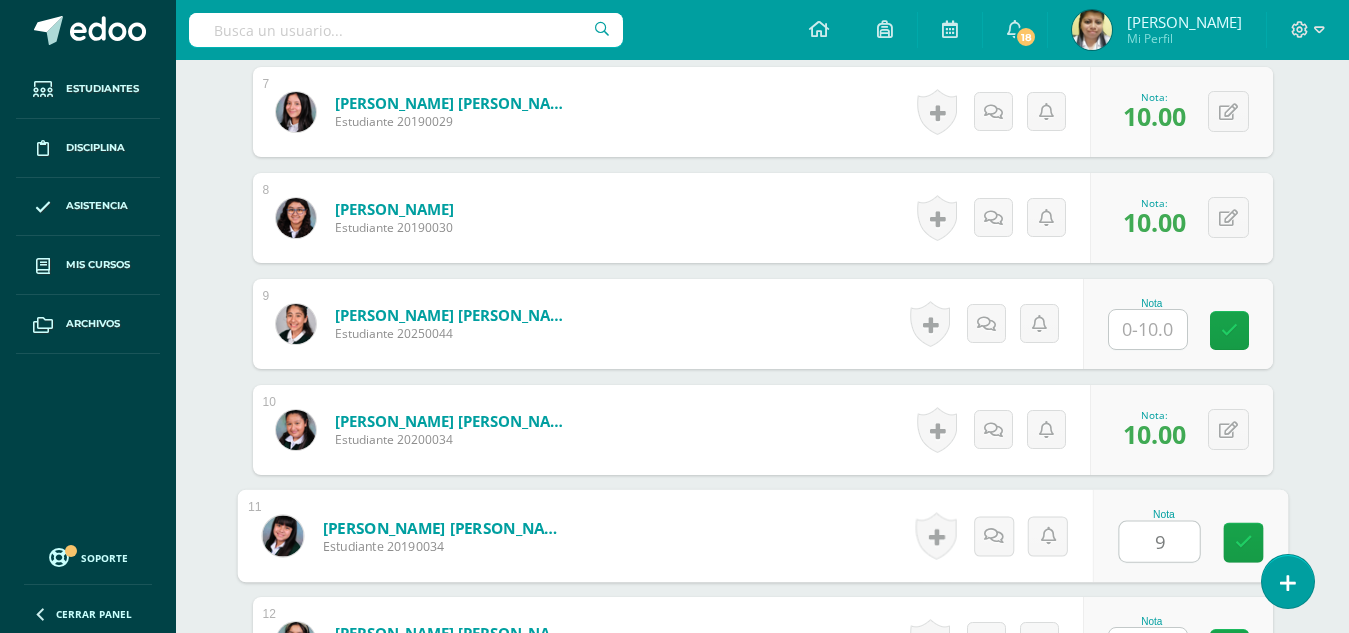 type on "9" 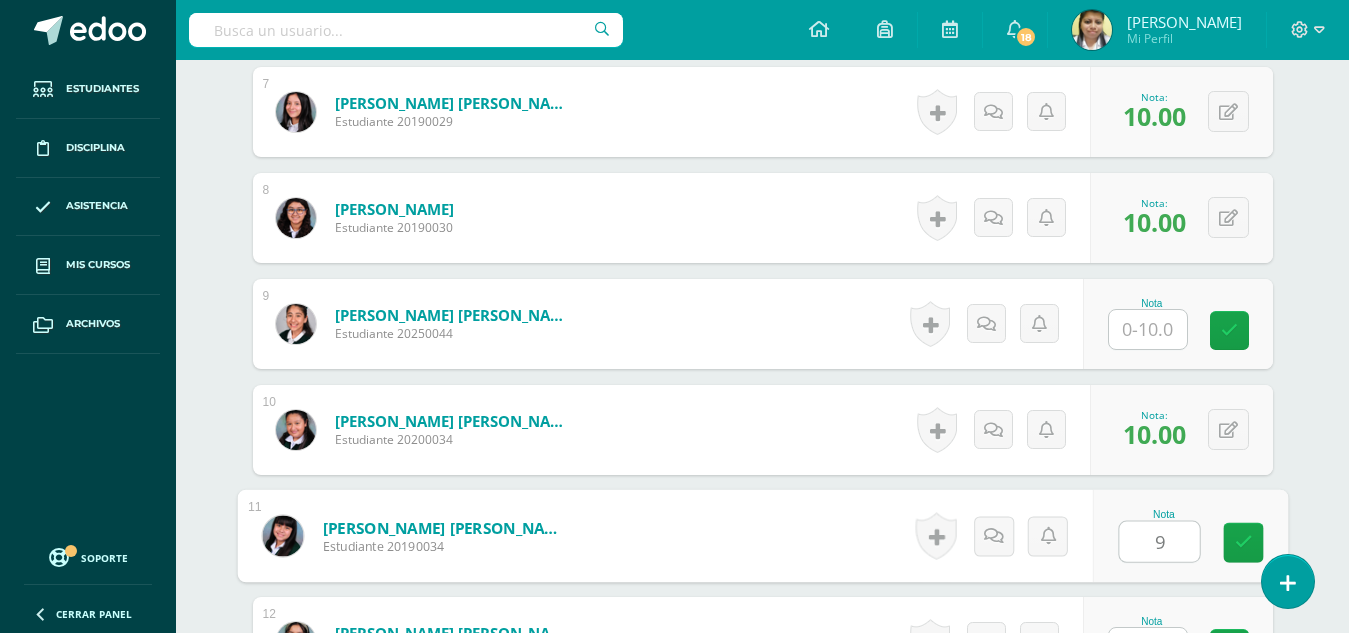 scroll, scrollTop: 1297, scrollLeft: 0, axis: vertical 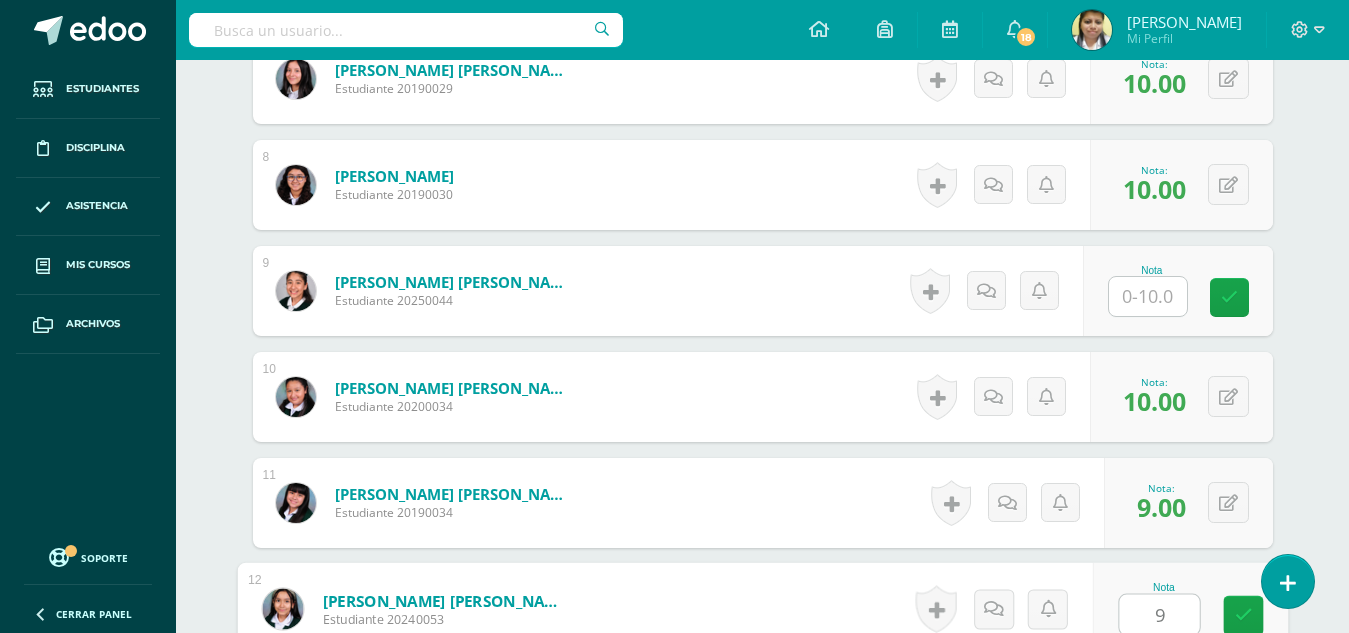 type on "9" 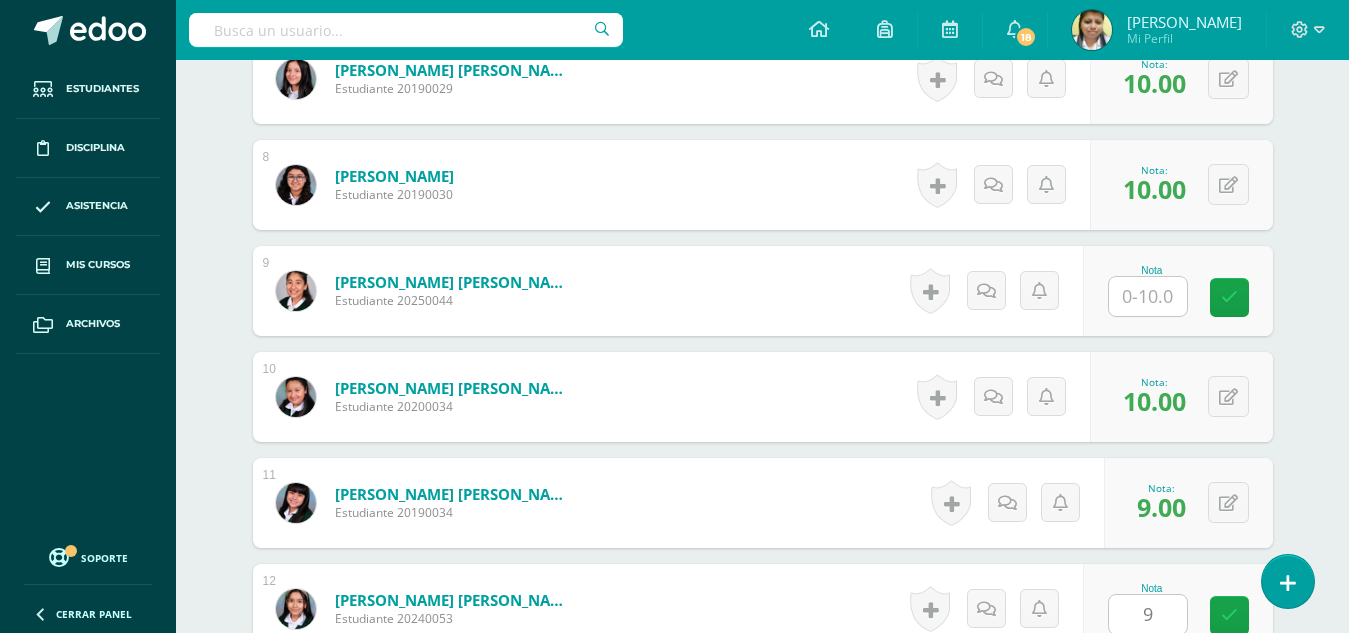 scroll, scrollTop: 1700, scrollLeft: 0, axis: vertical 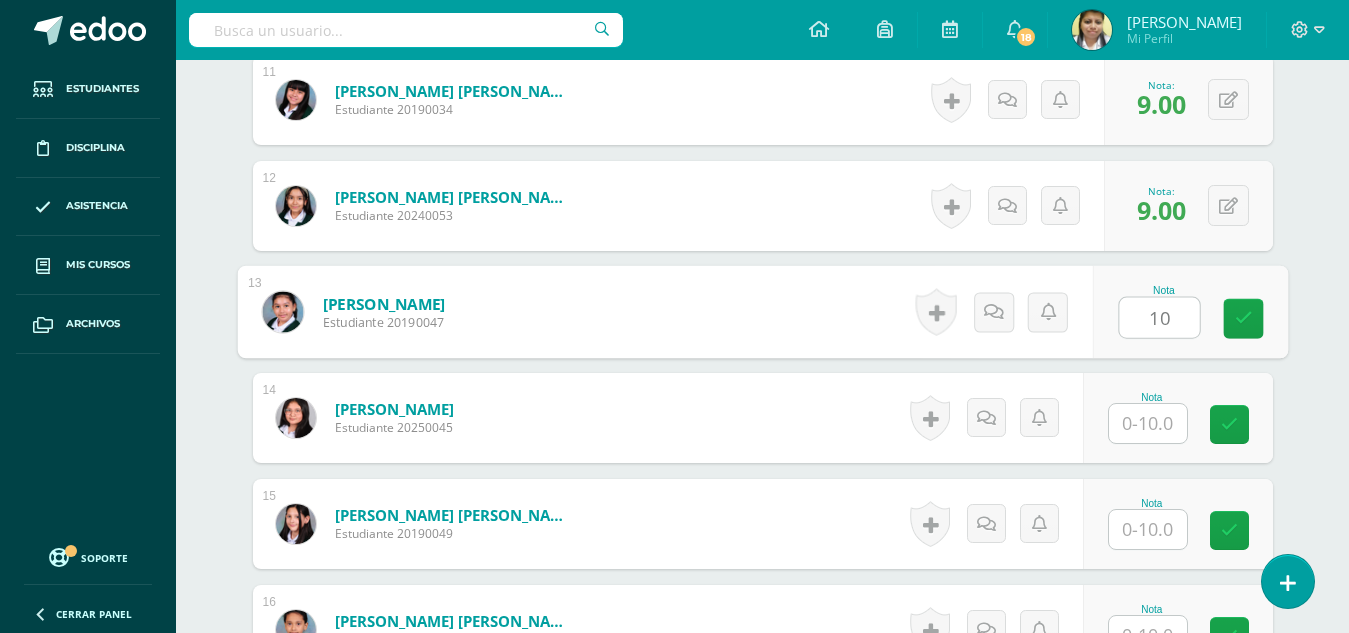 type on "10" 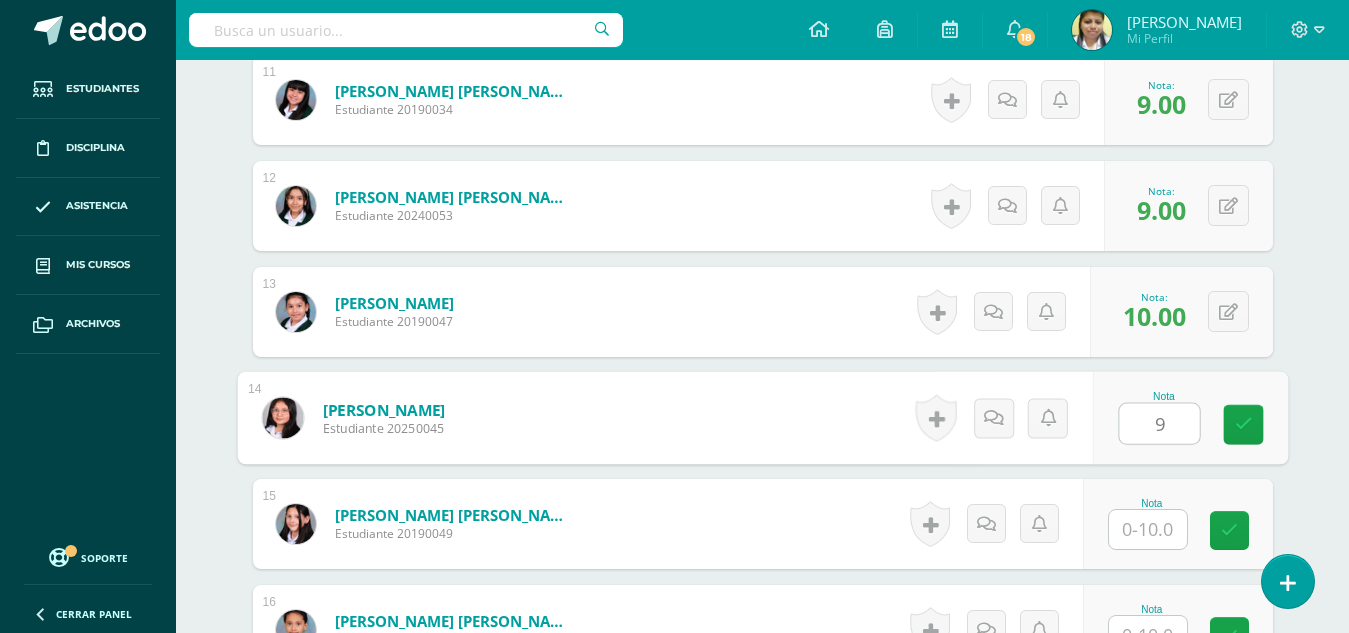 type on "9" 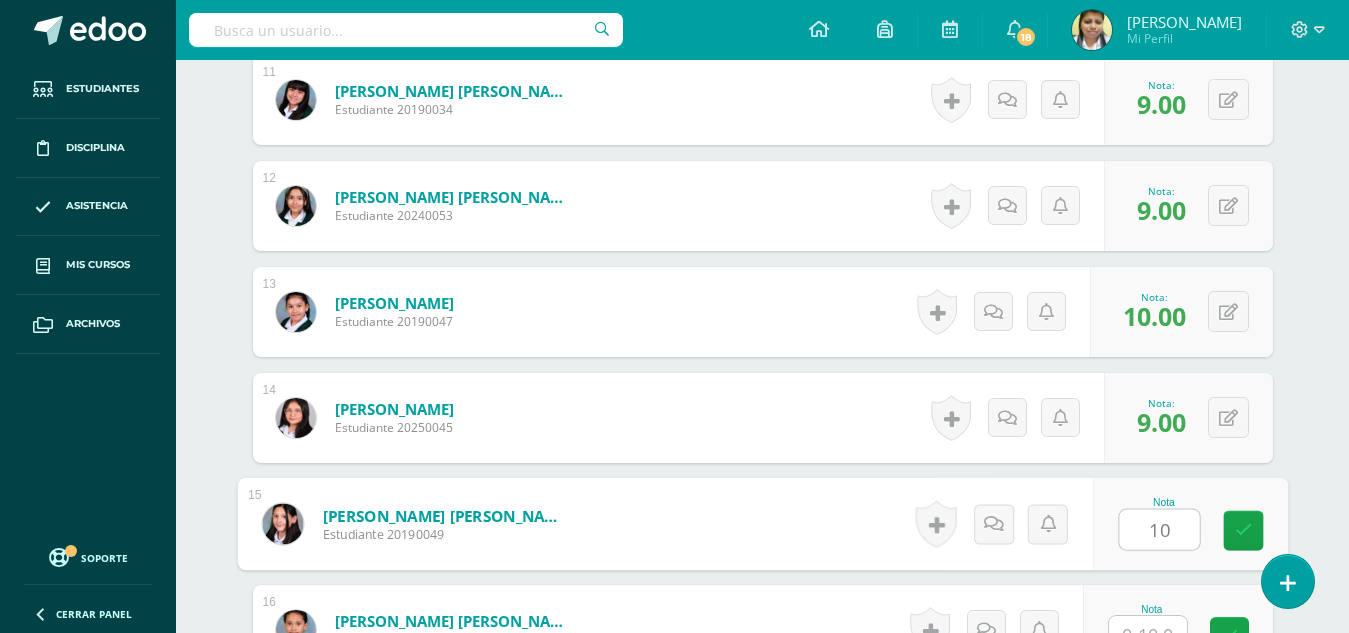 type on "10" 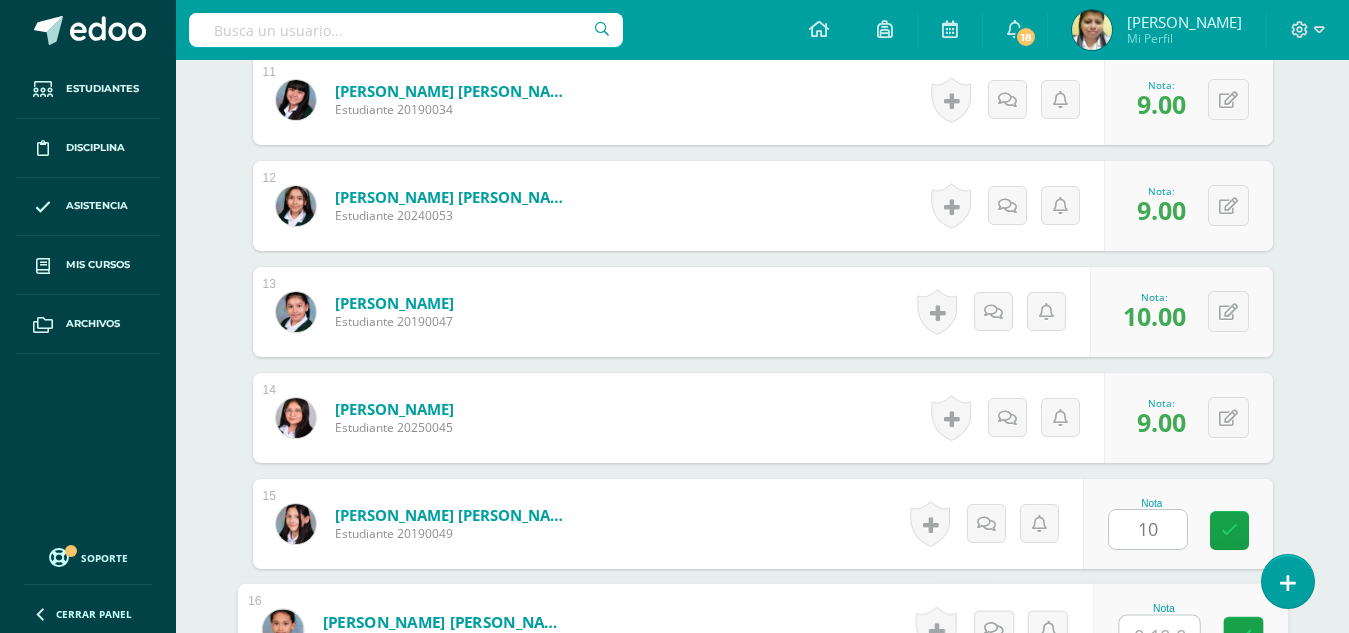 scroll, scrollTop: 1721, scrollLeft: 0, axis: vertical 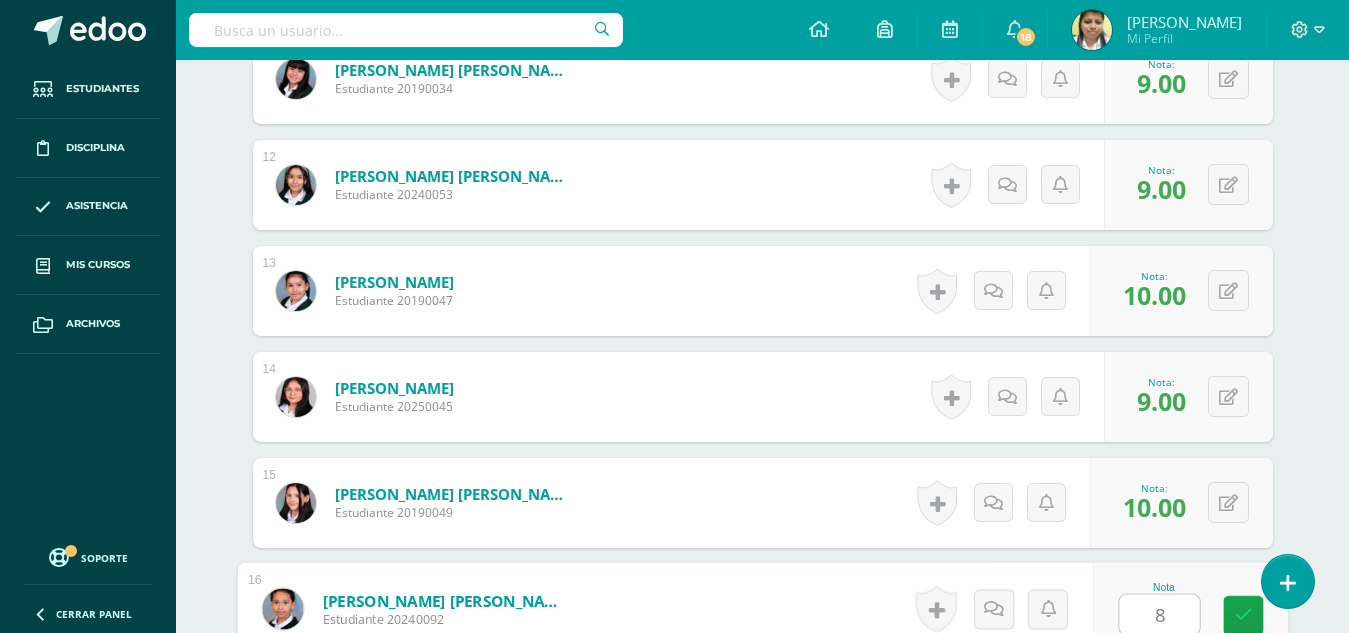 type on "8" 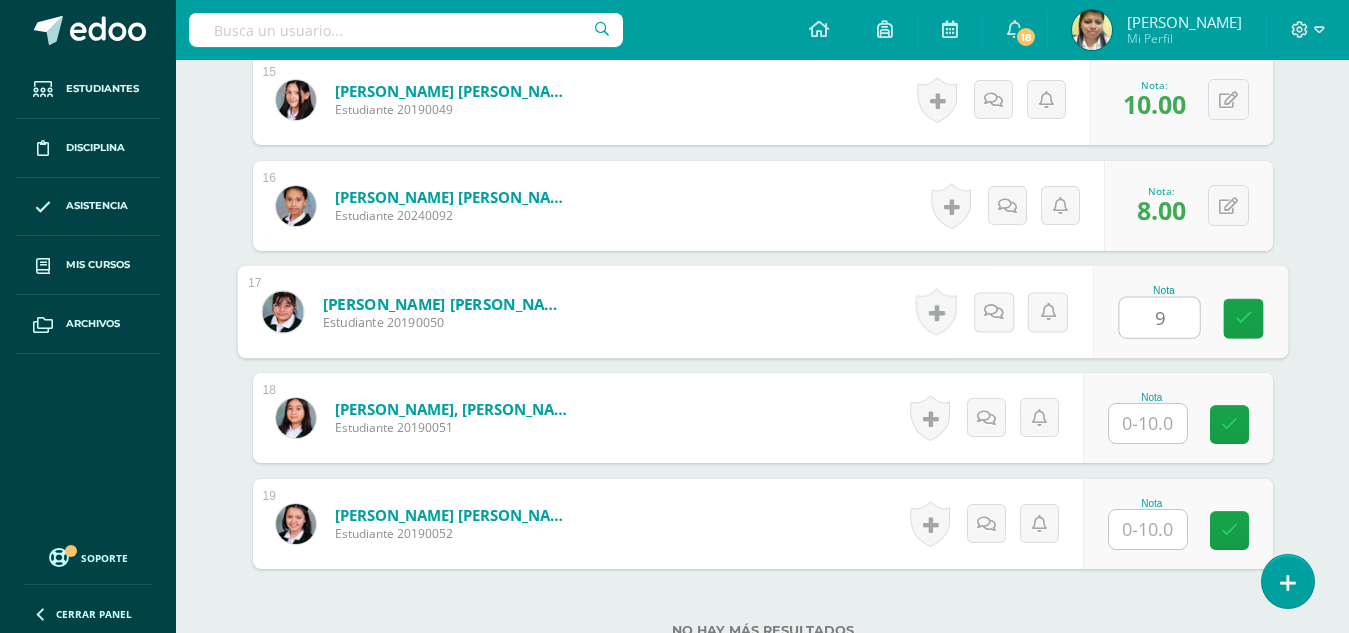 type on "9" 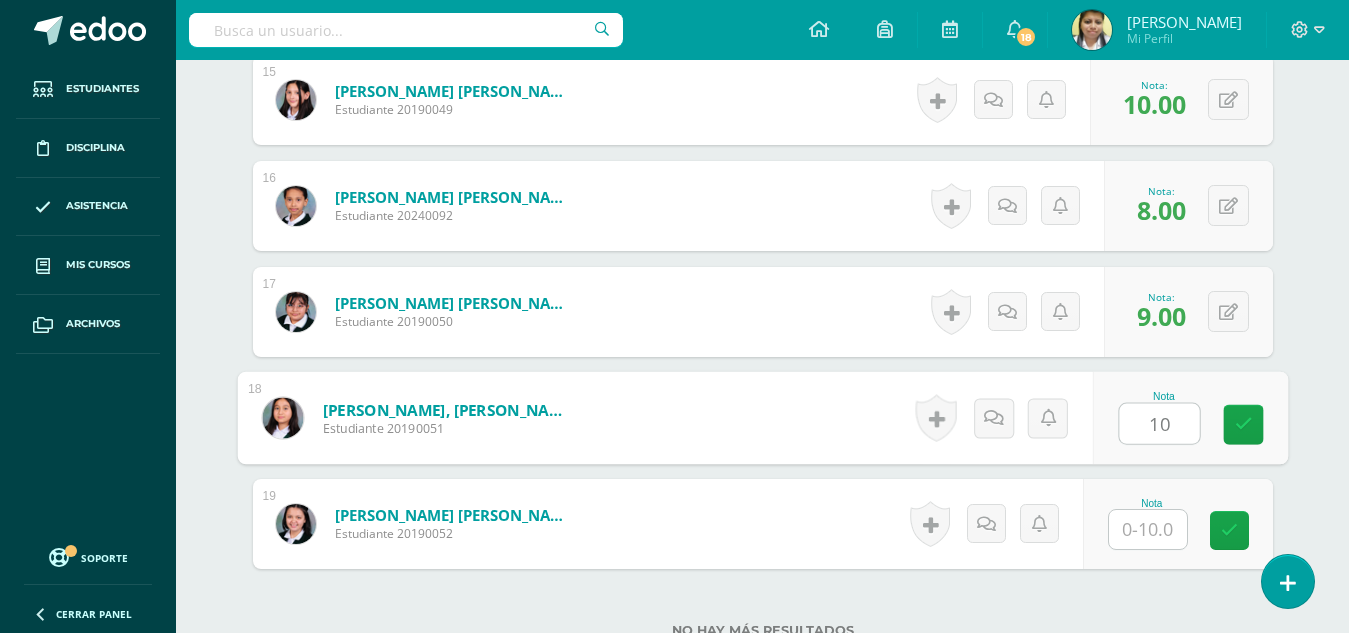 type on "10" 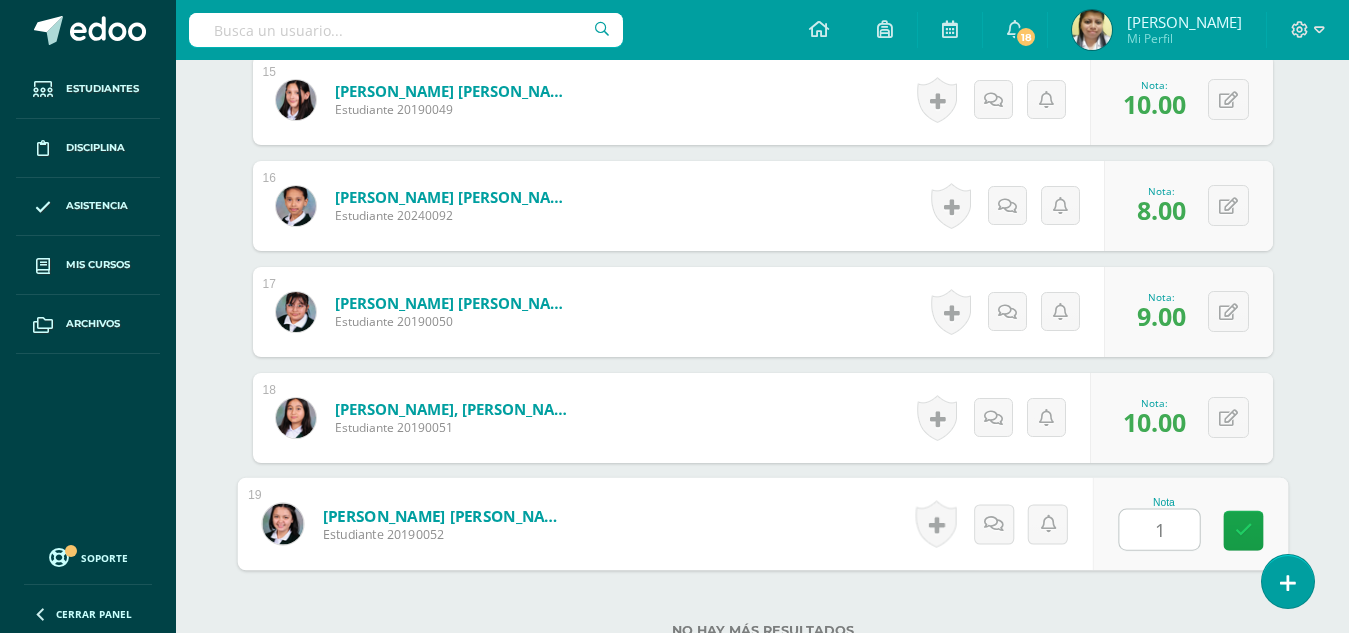 type on "10" 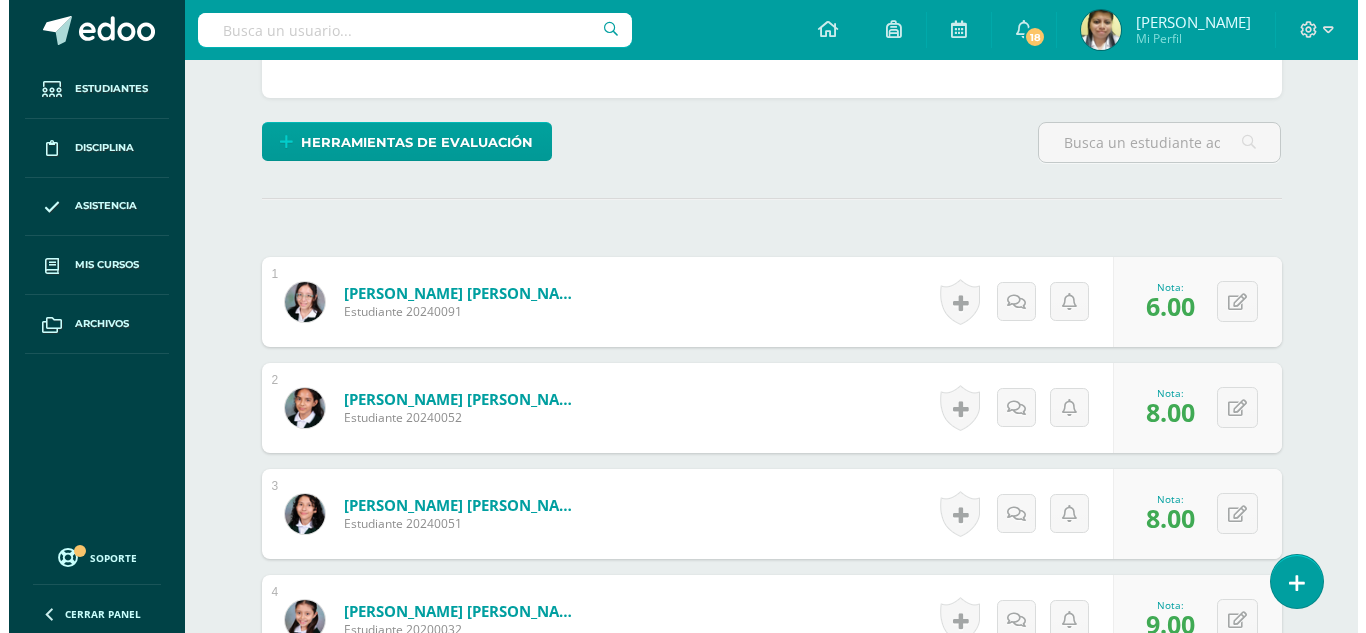 scroll, scrollTop: 424, scrollLeft: 0, axis: vertical 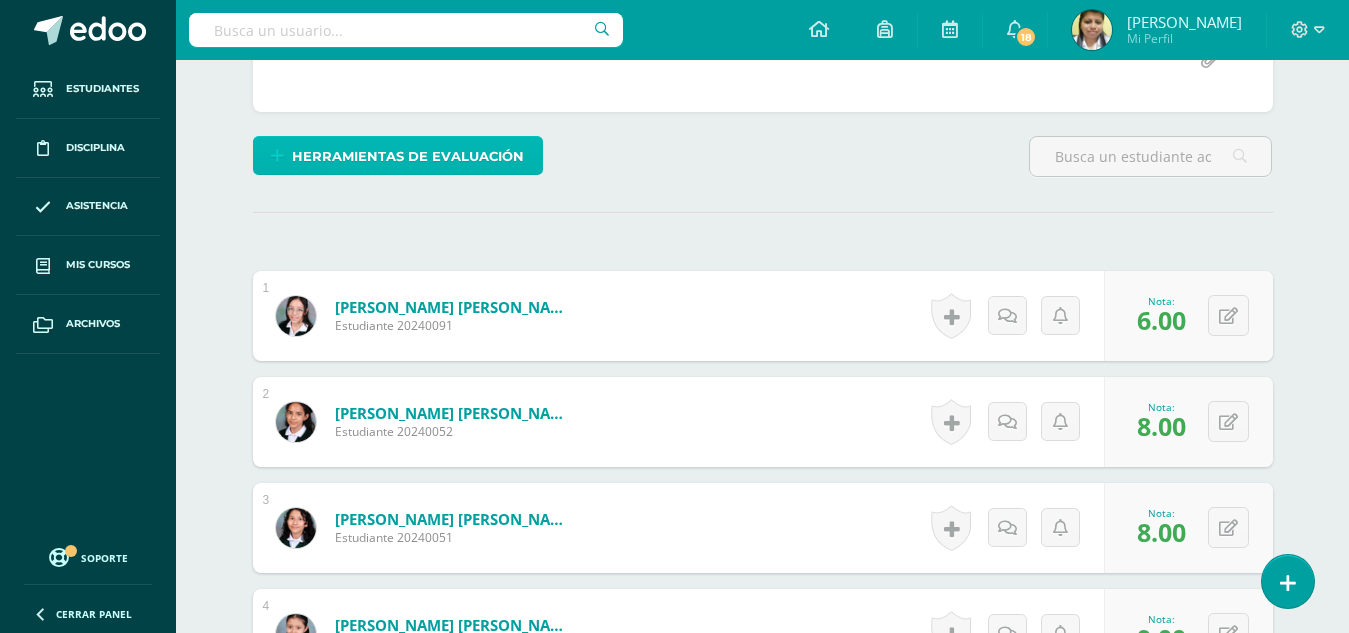 click on "Herramientas de evaluación" at bounding box center [408, 156] 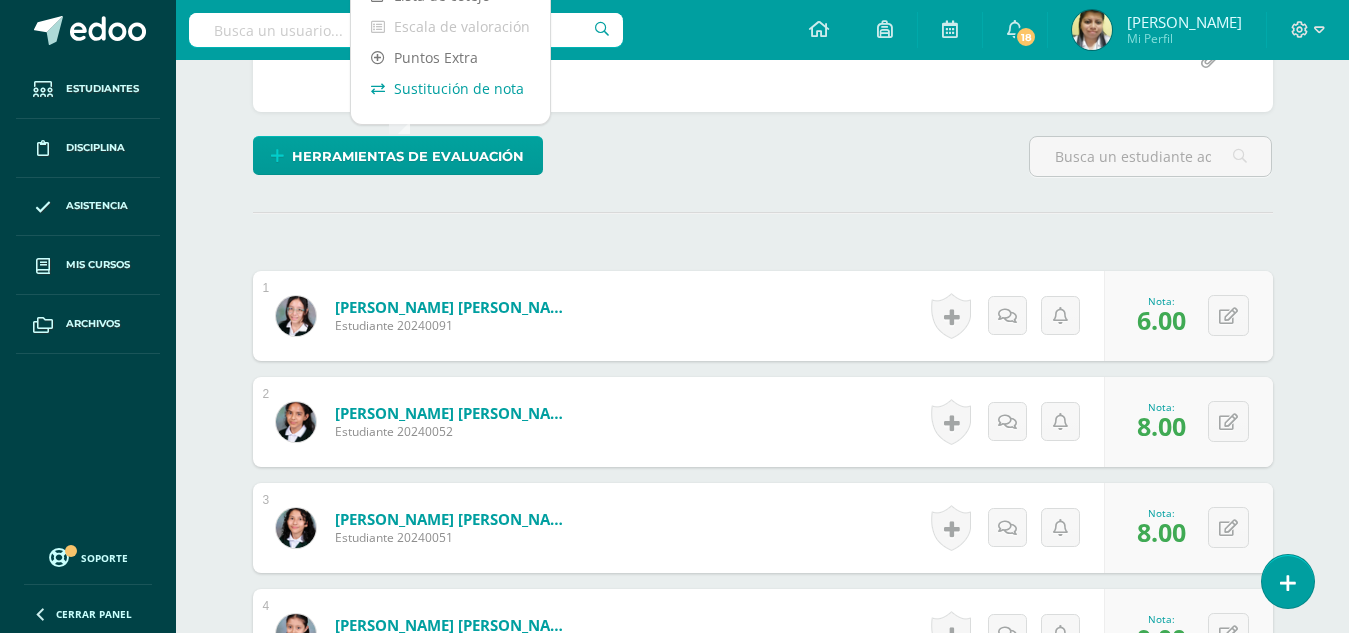 click on "Sustitución de nota" at bounding box center [450, 88] 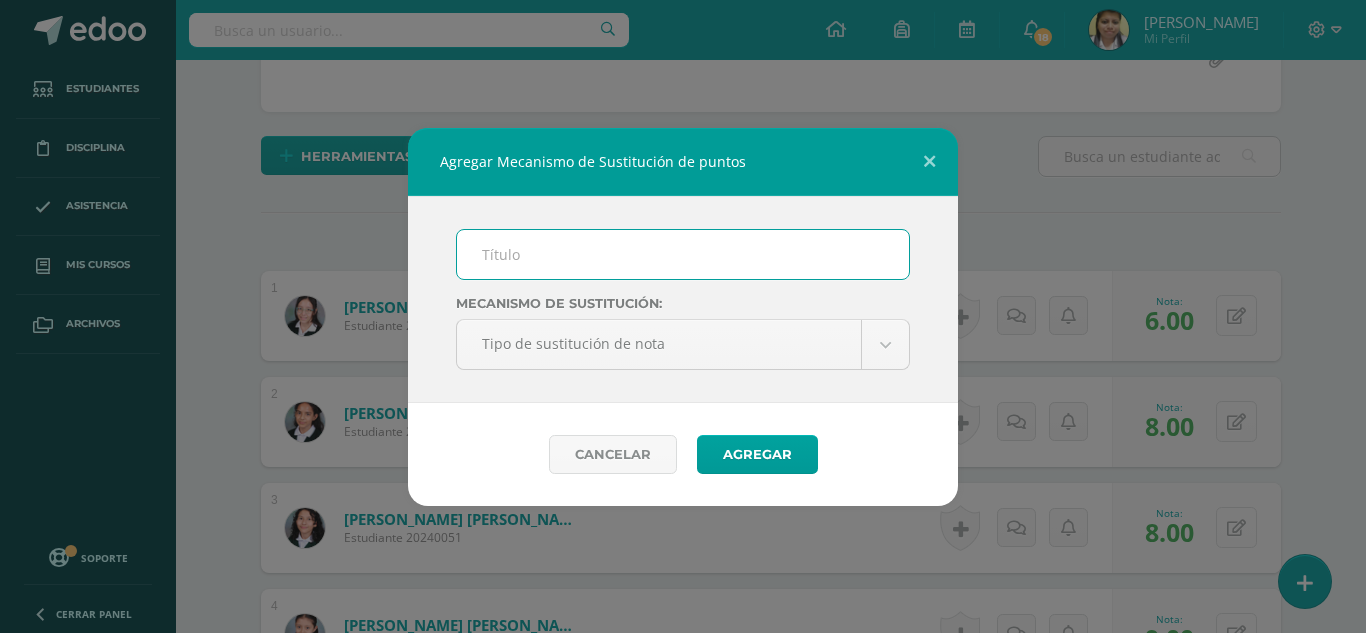 click at bounding box center [683, 254] 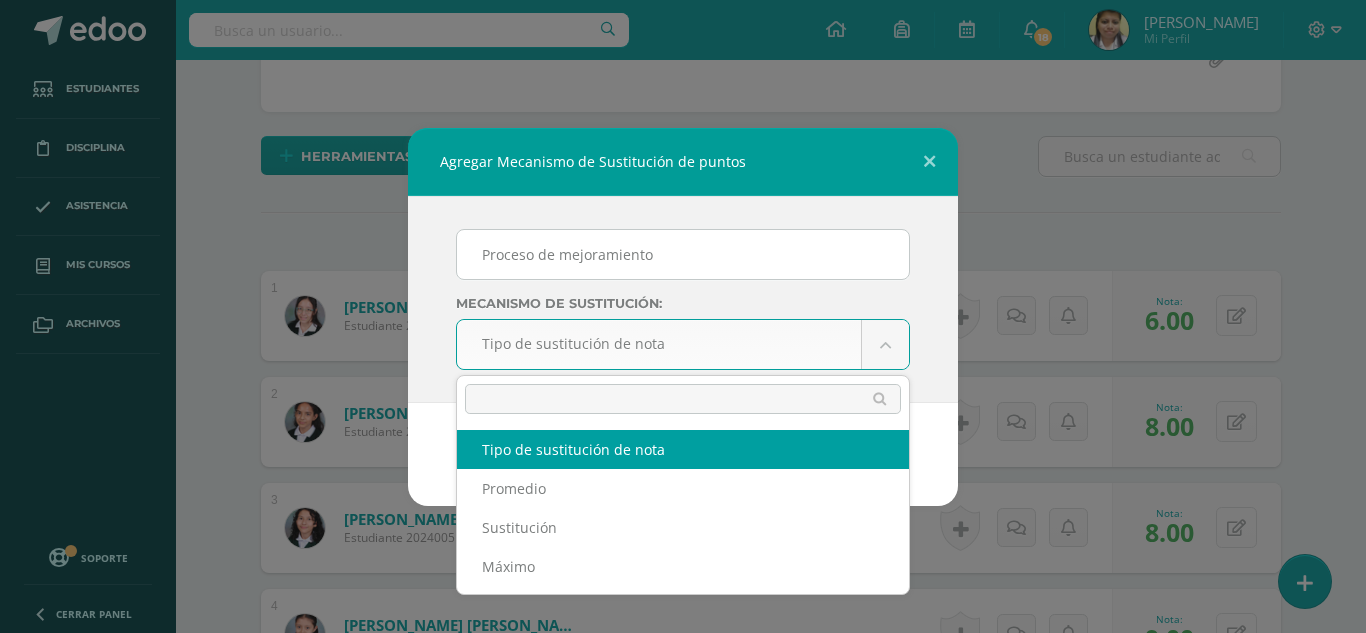 click on "Agregar Mecanismo de Sustitución de puntos
Proceso de mejoramiento Mecanismo de sustitución:     Tipo de sustitución de nota     Tipo de sustitución de nota Promedio Sustitución Máximo Cancelar Agregar Loading... Estudiantes Disciplina Asistencia Mis cursos Archivos Soporte
Centro de ayuda
Últimas actualizaciones
10+ Cerrar panel
Artes Plásticas
Sexto
Primaria
"A"
Actividades Estudiantes Planificación Dosificación
Ciencias Naturales y Tecnología
Sexto
Primaria
"A"
Actividades Estudiantes Planificación Dosificación
Matemáticas
Actividades Estudiantes 18 1" at bounding box center (683, 1037) 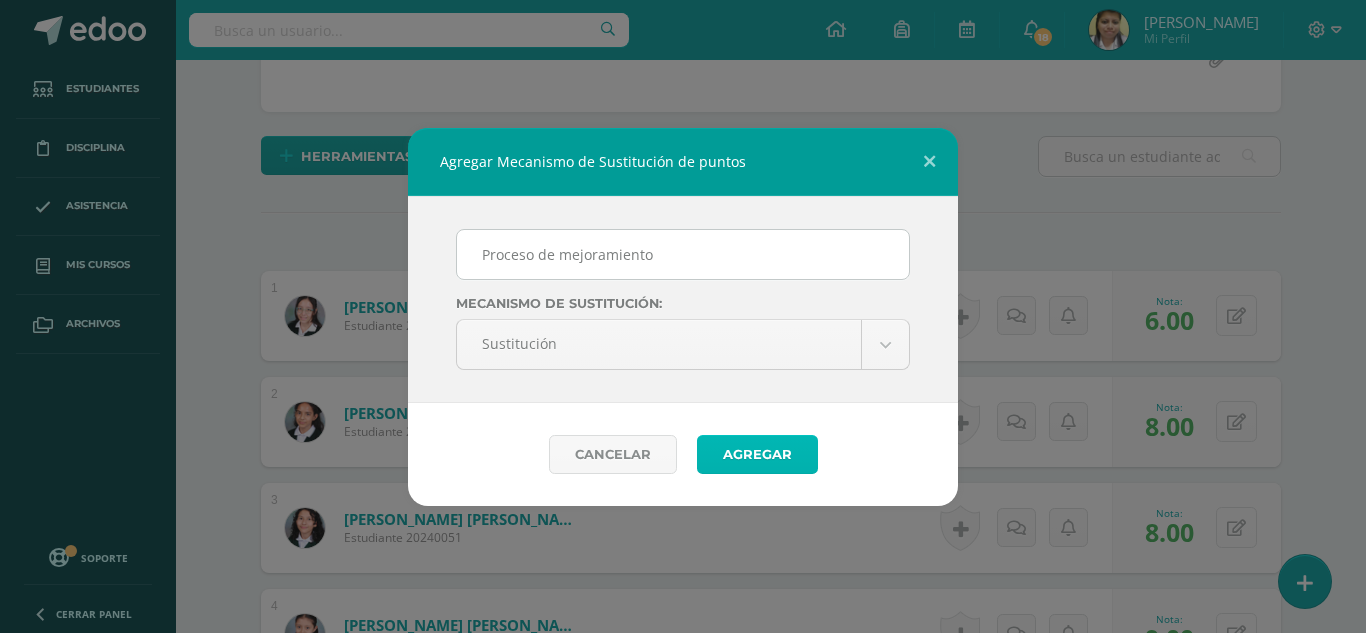 click on "Agregar" at bounding box center [757, 454] 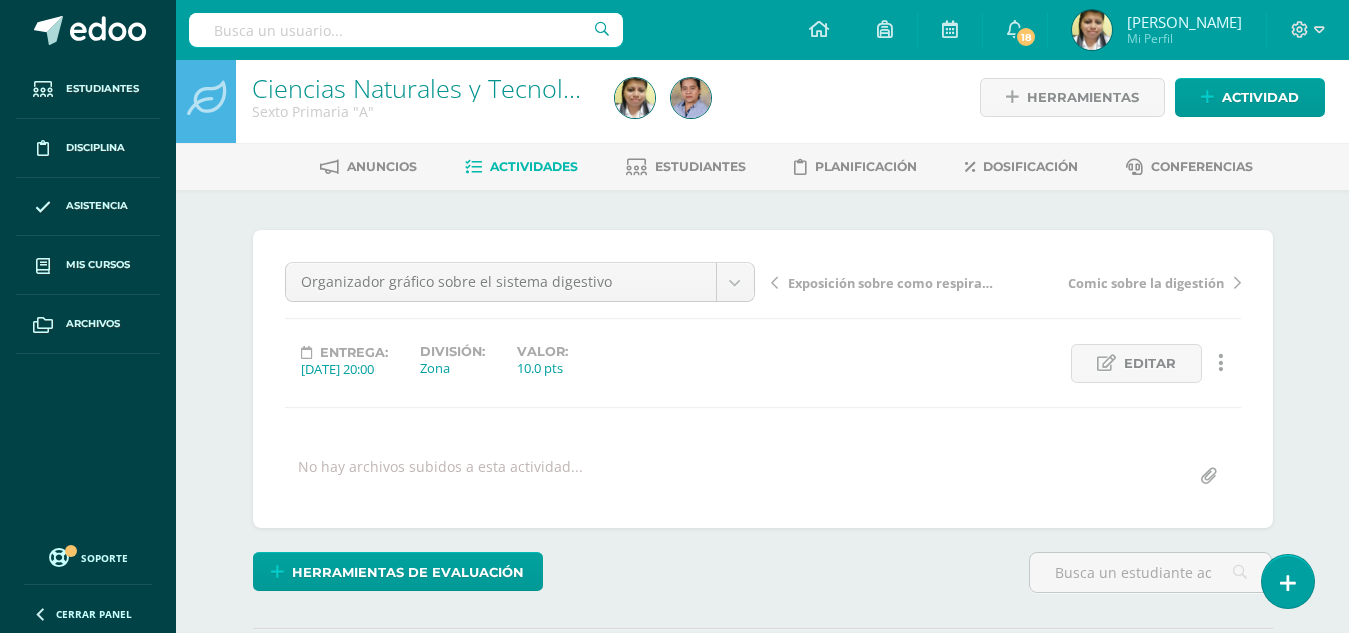 scroll, scrollTop: 0, scrollLeft: 0, axis: both 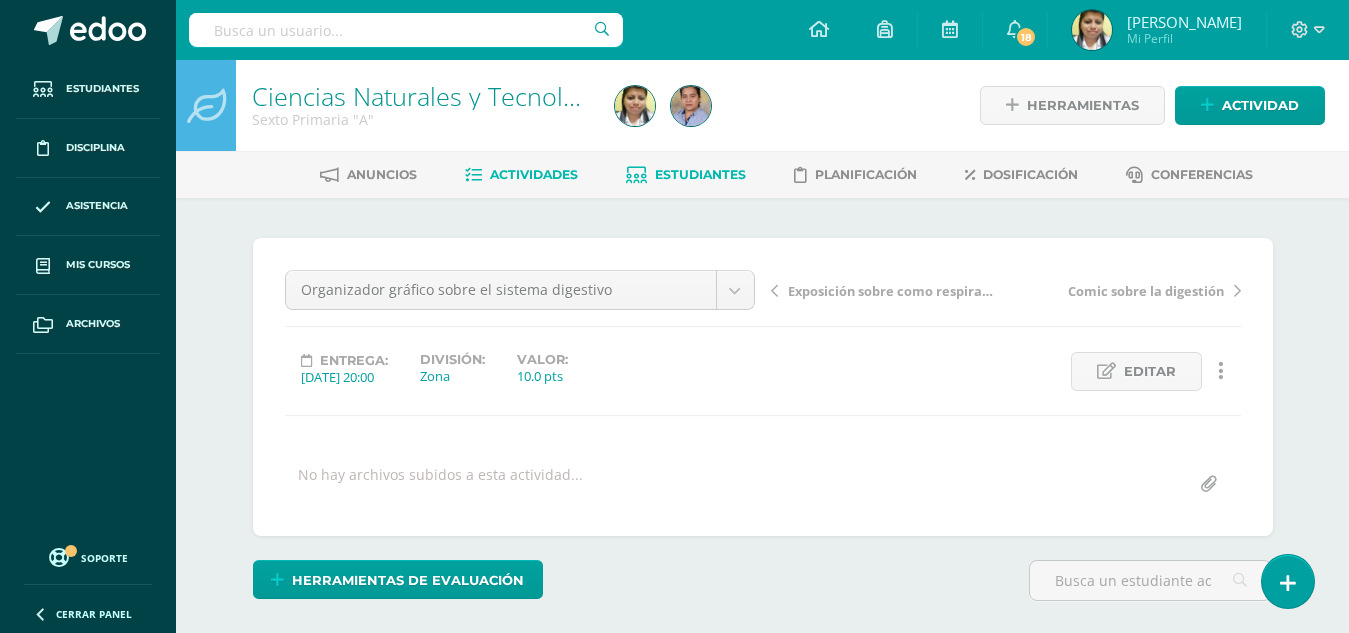 click on "Estudiantes" at bounding box center (700, 174) 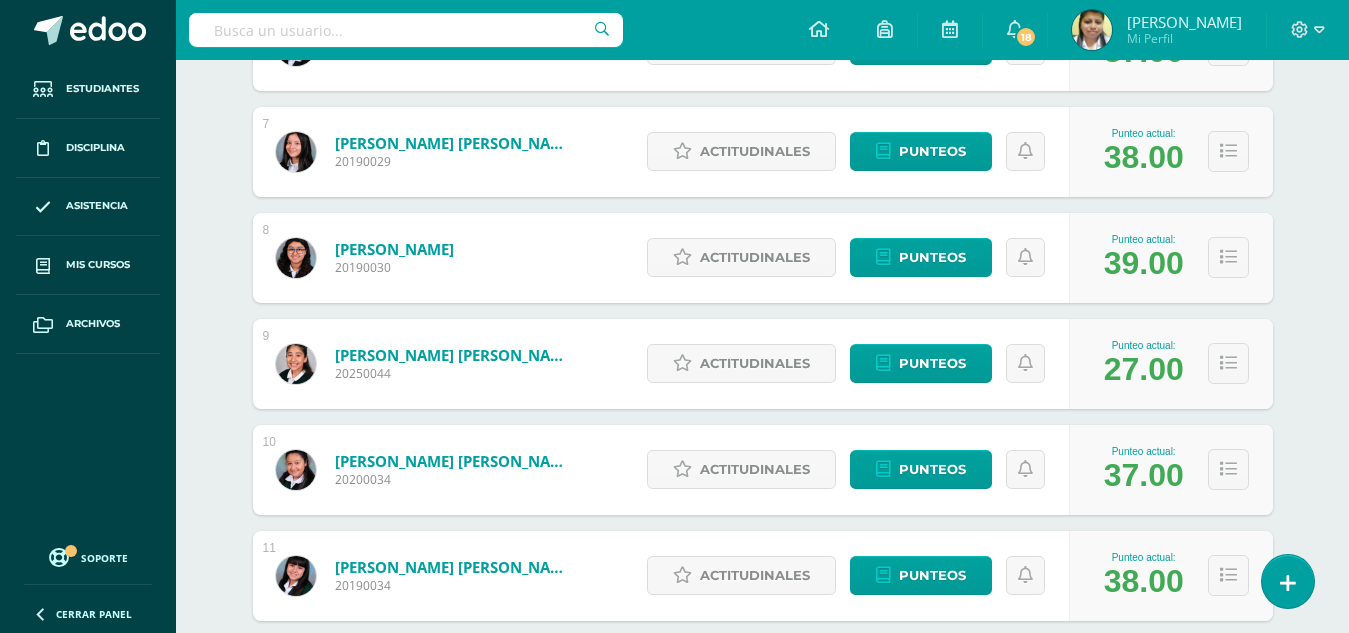 scroll, scrollTop: 1000, scrollLeft: 0, axis: vertical 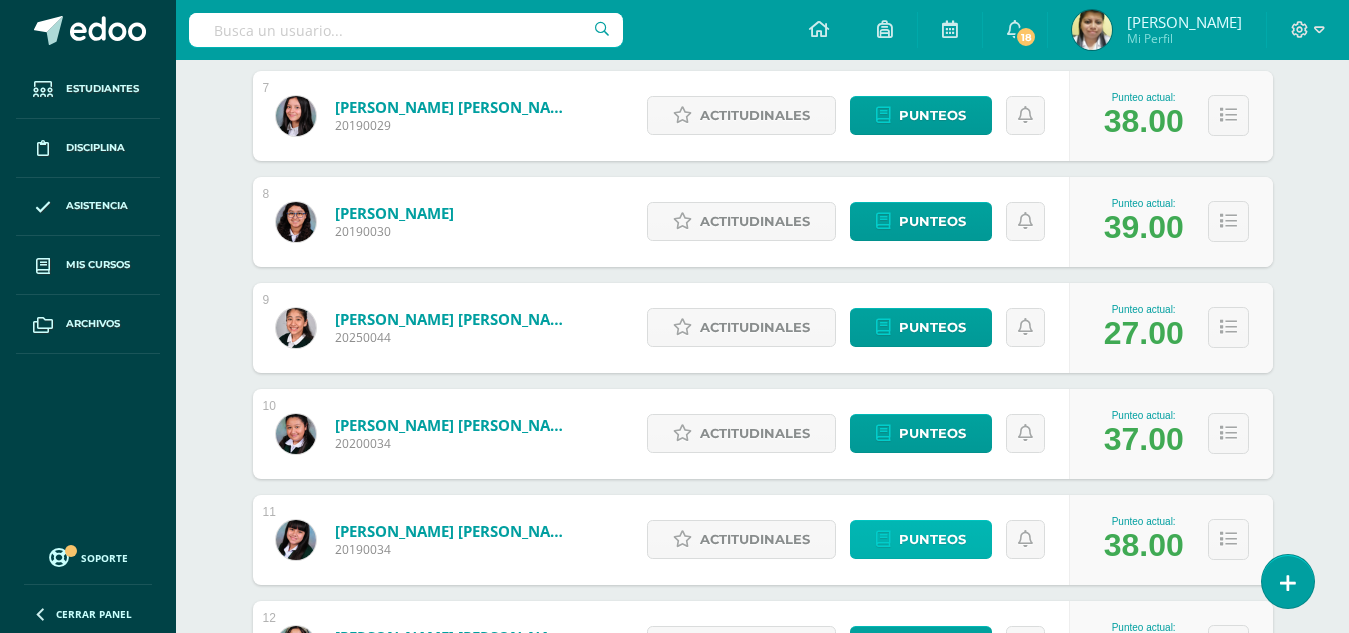 click on "Punteos" at bounding box center [932, 539] 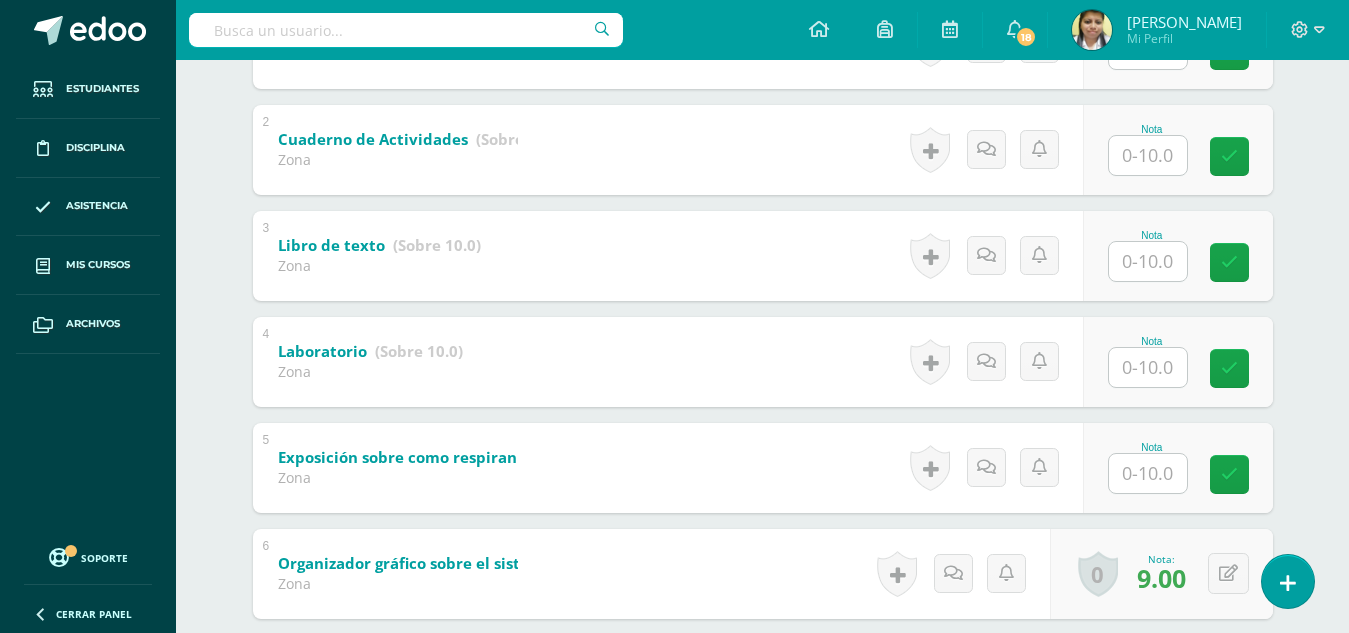 scroll, scrollTop: 0, scrollLeft: 0, axis: both 